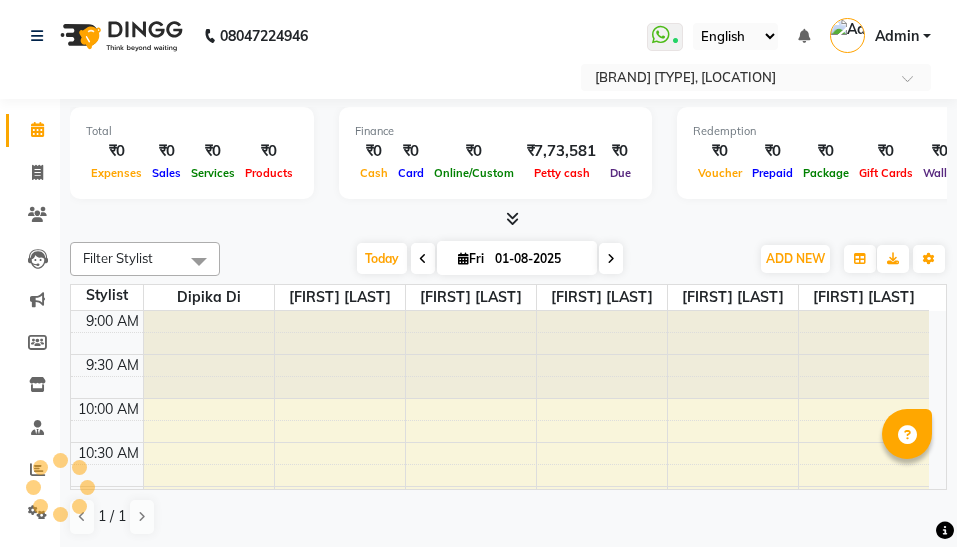 scroll, scrollTop: 0, scrollLeft: 0, axis: both 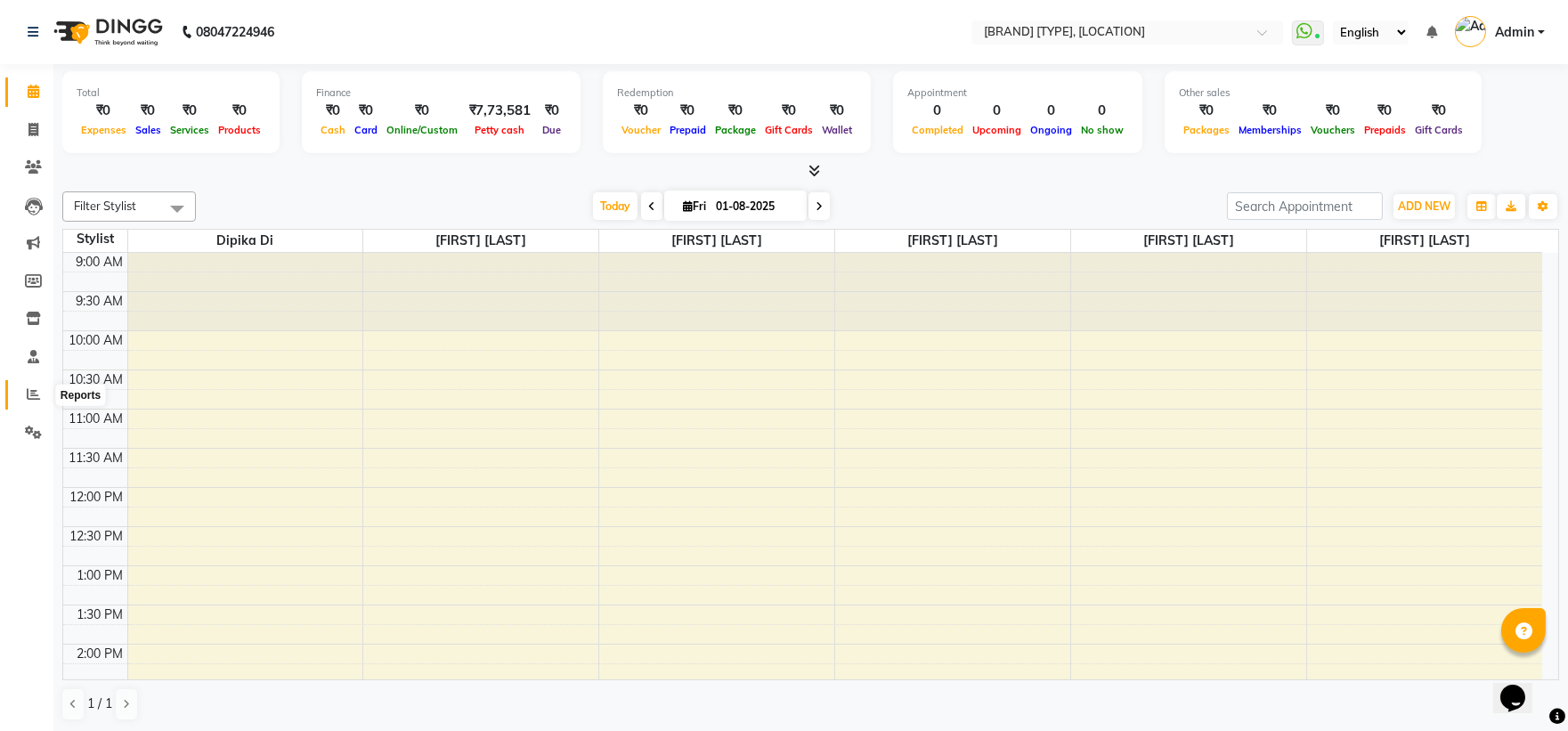 click 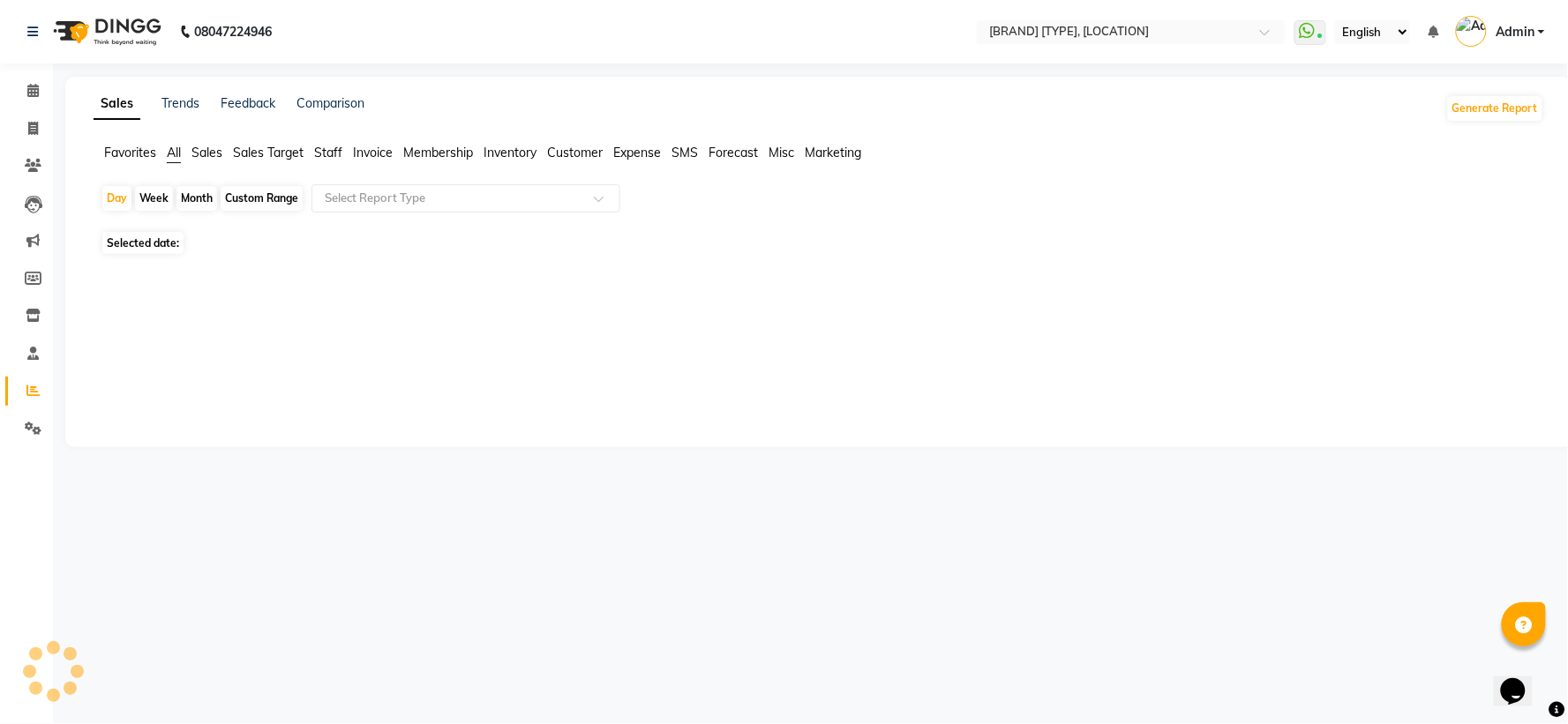 click 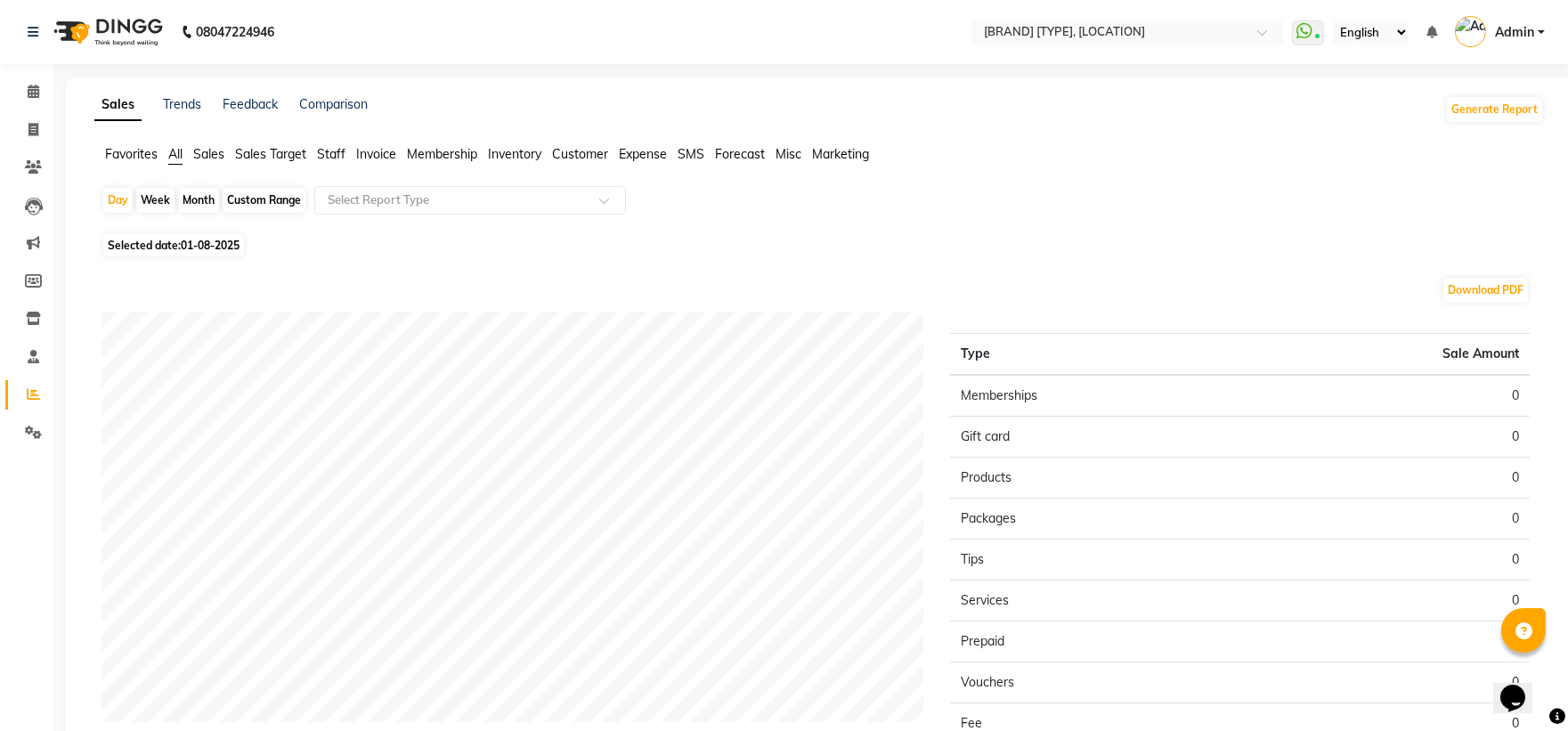 click on "Sales Target" 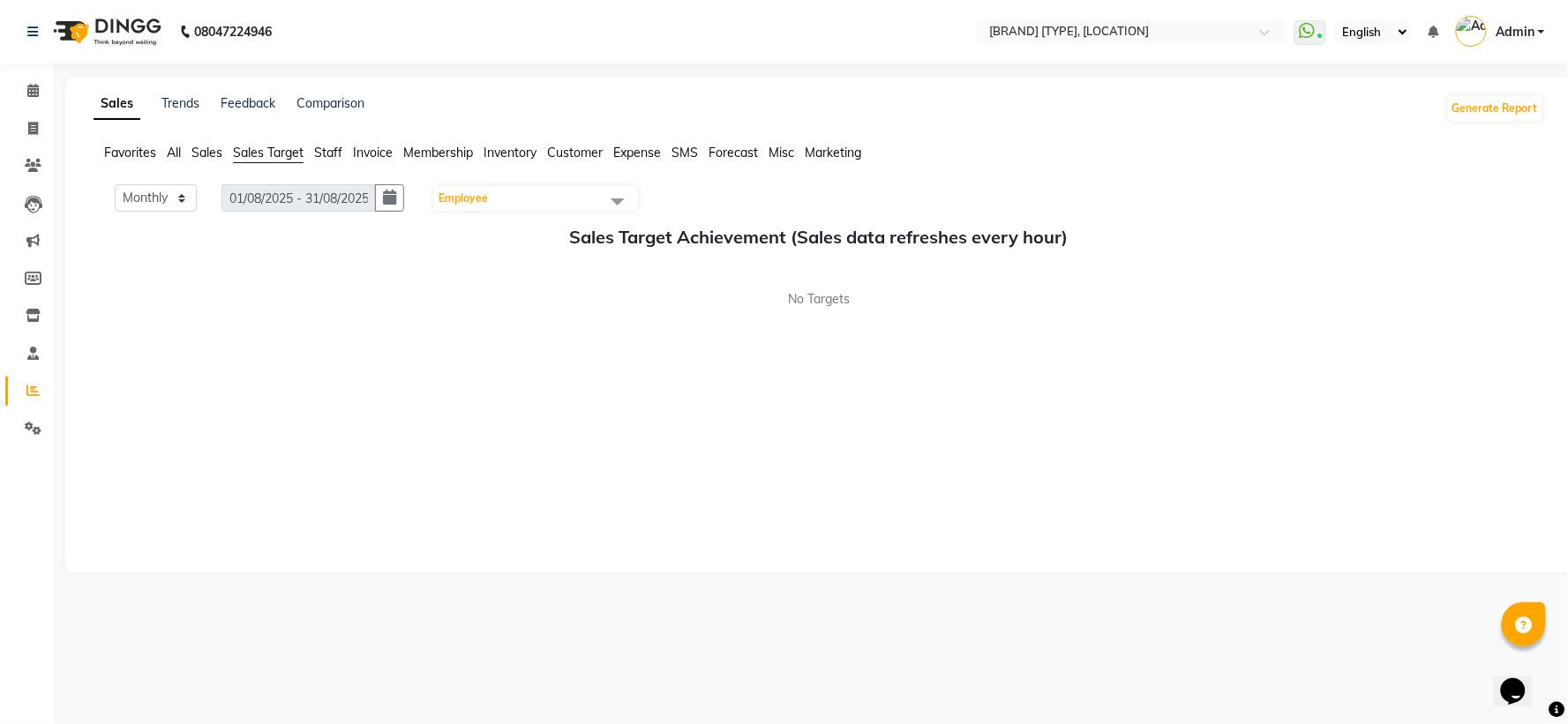 click on "Sales" 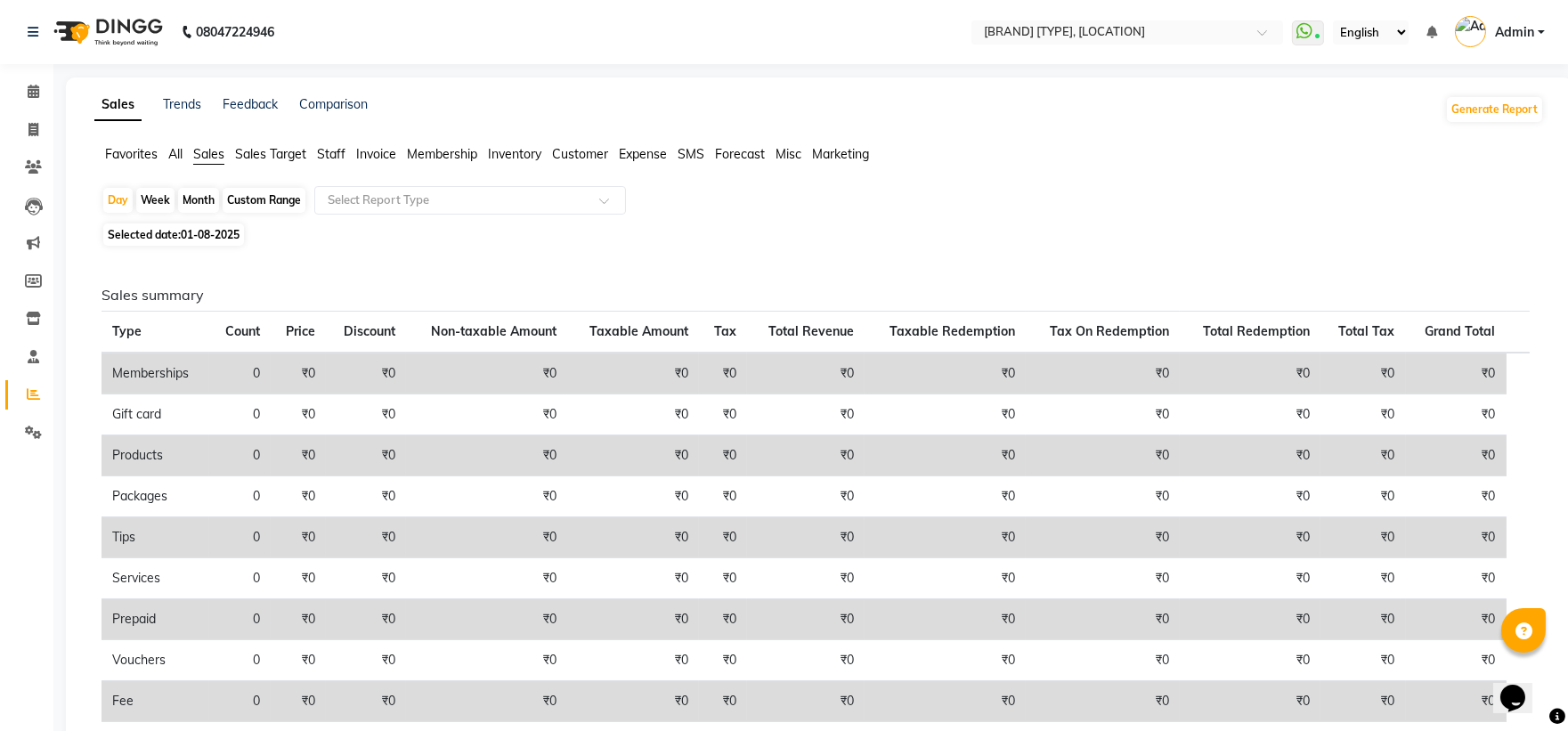 click on "Month" 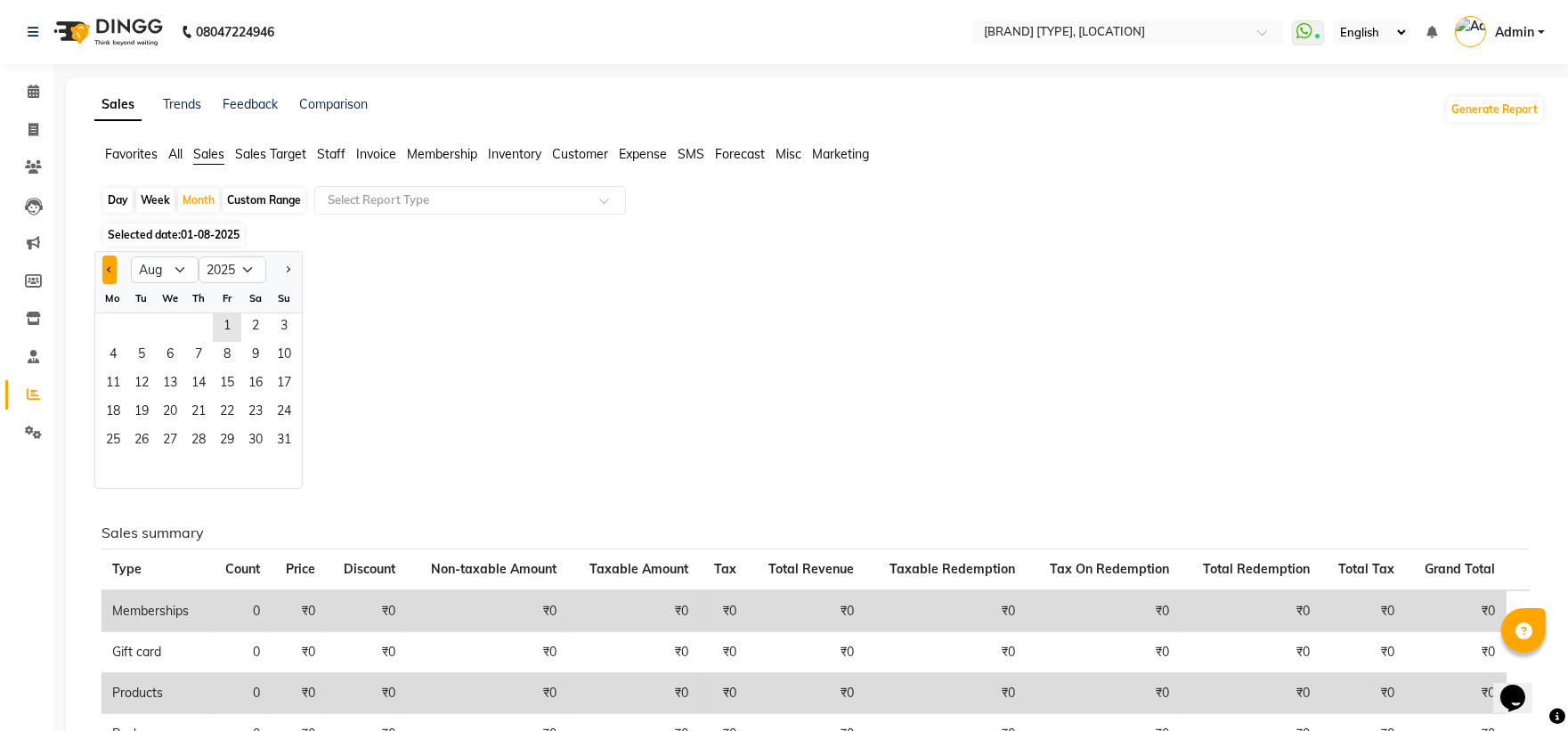 click 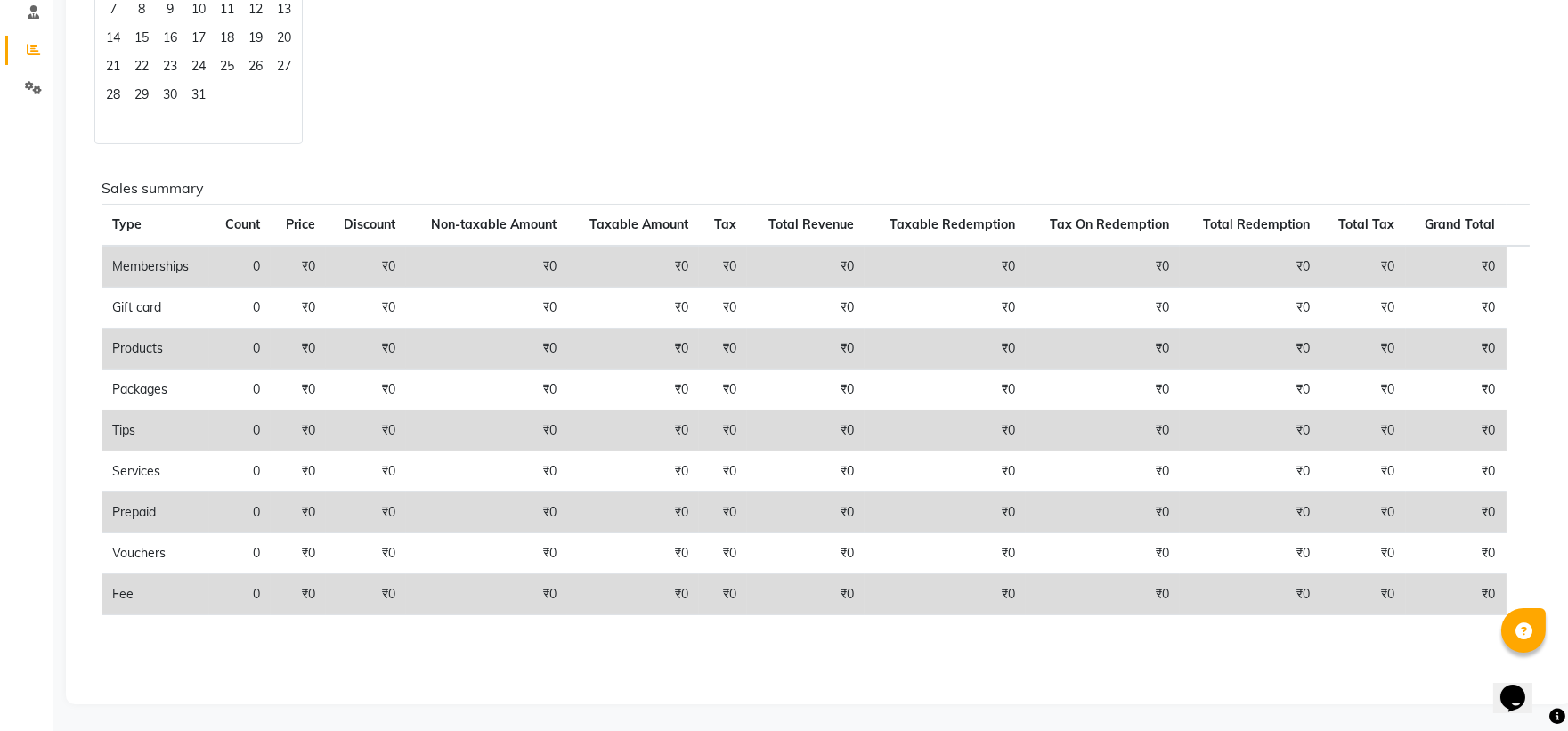 scroll, scrollTop: 48, scrollLeft: 0, axis: vertical 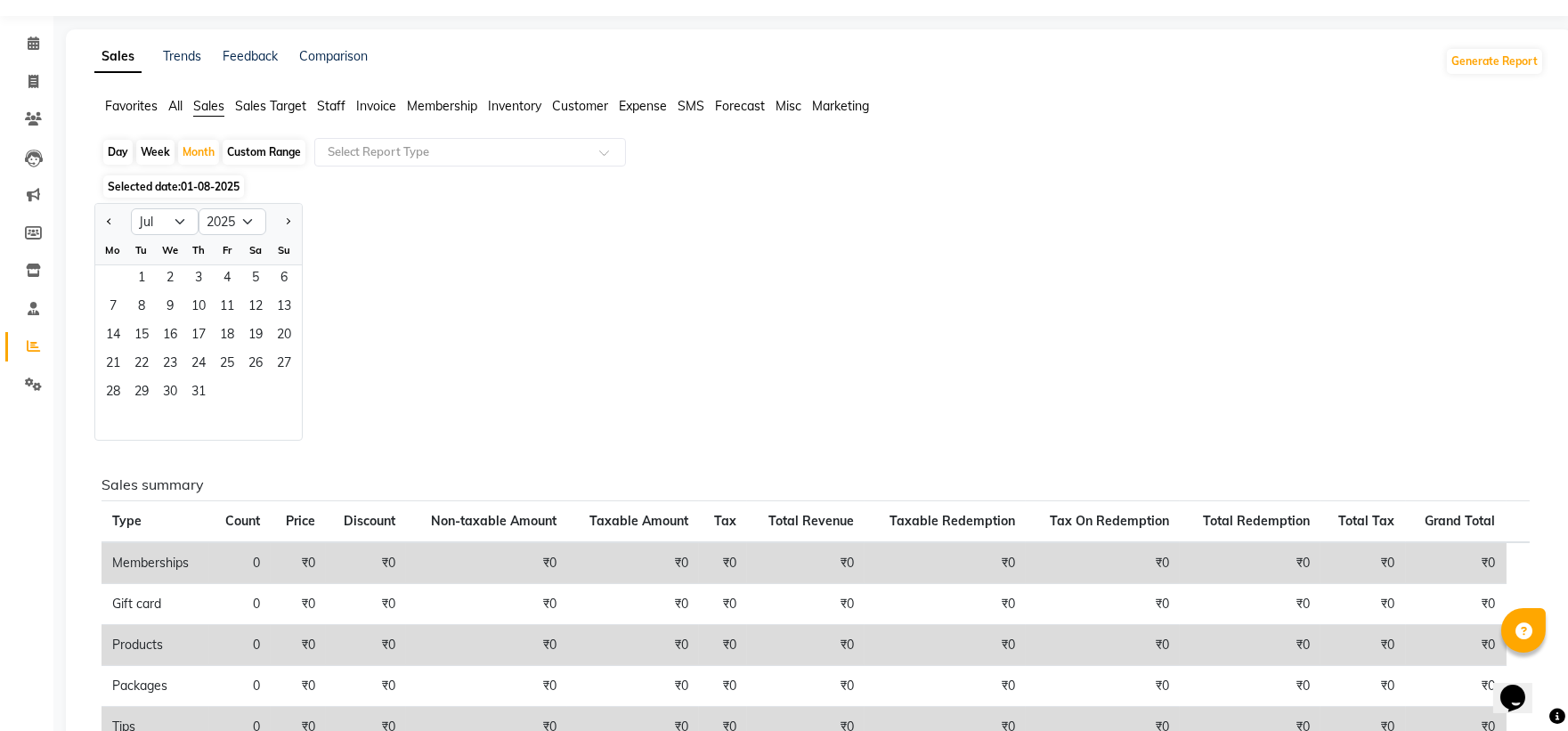 click on "Sales Target" 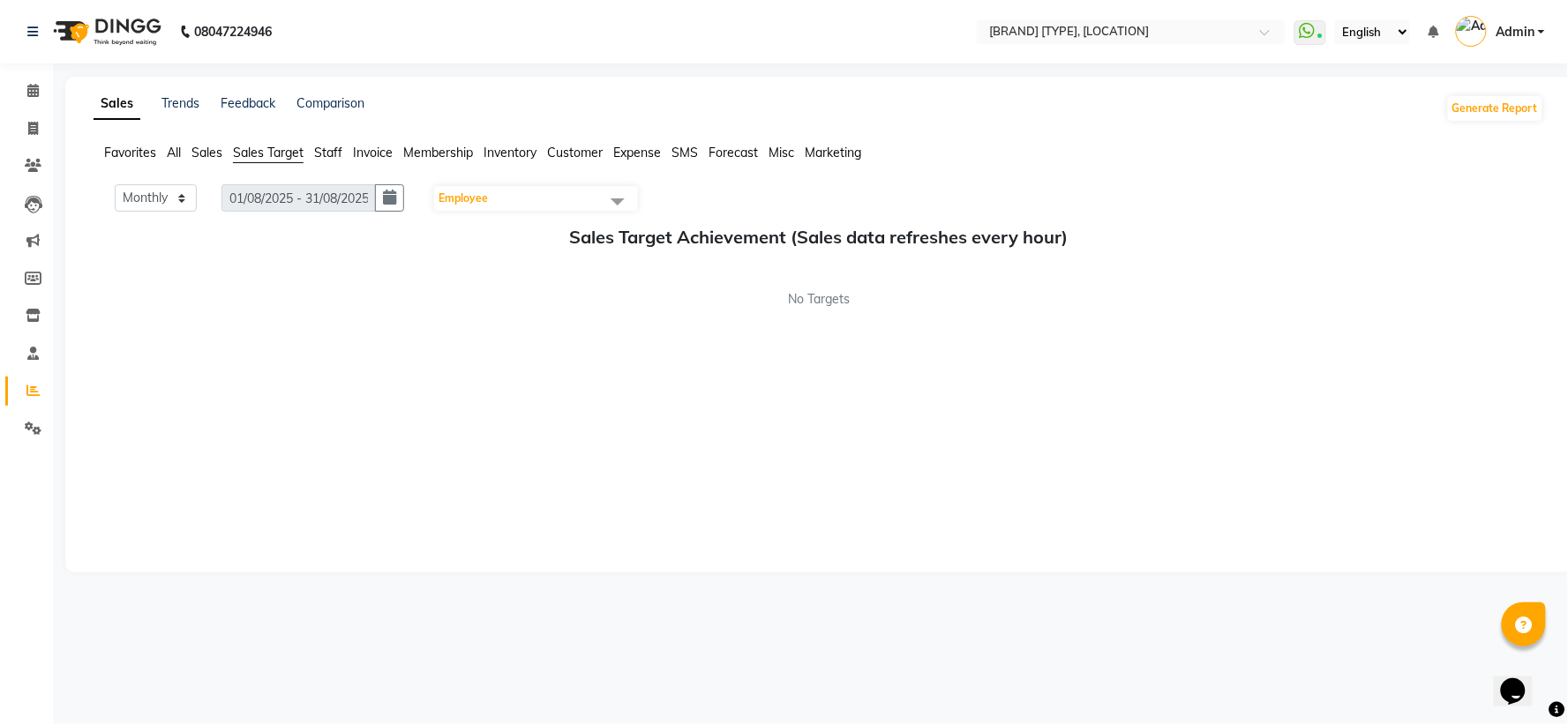 click on "Sales" 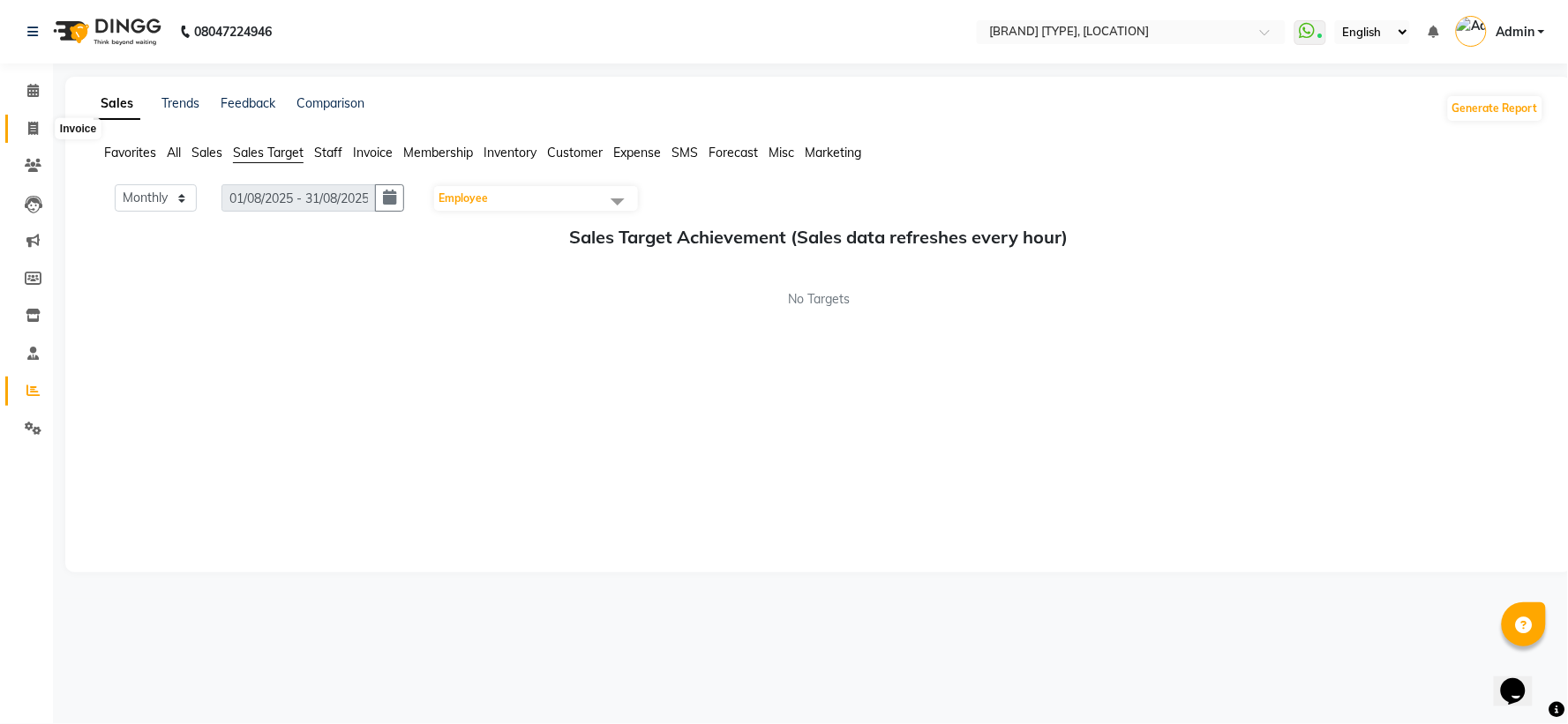 click 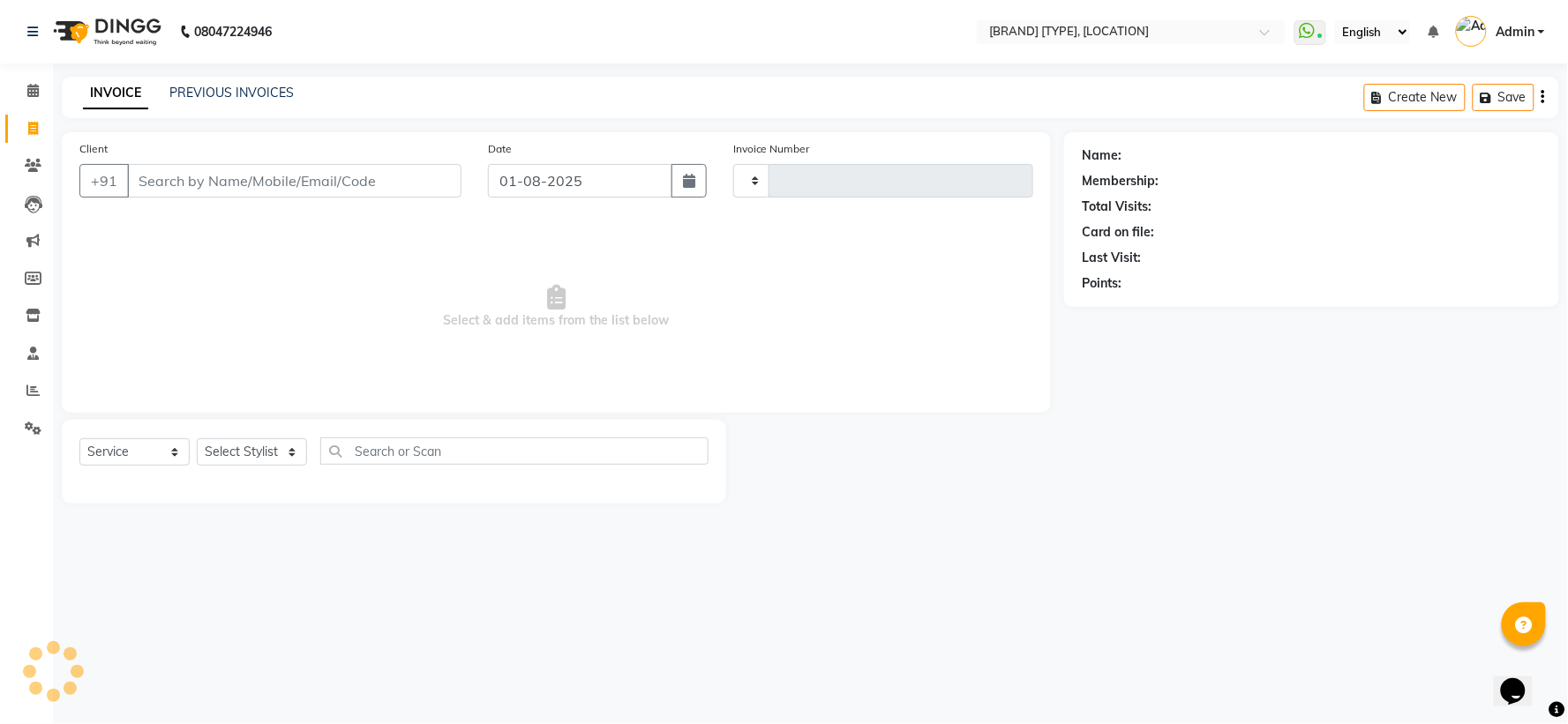 type on "1197" 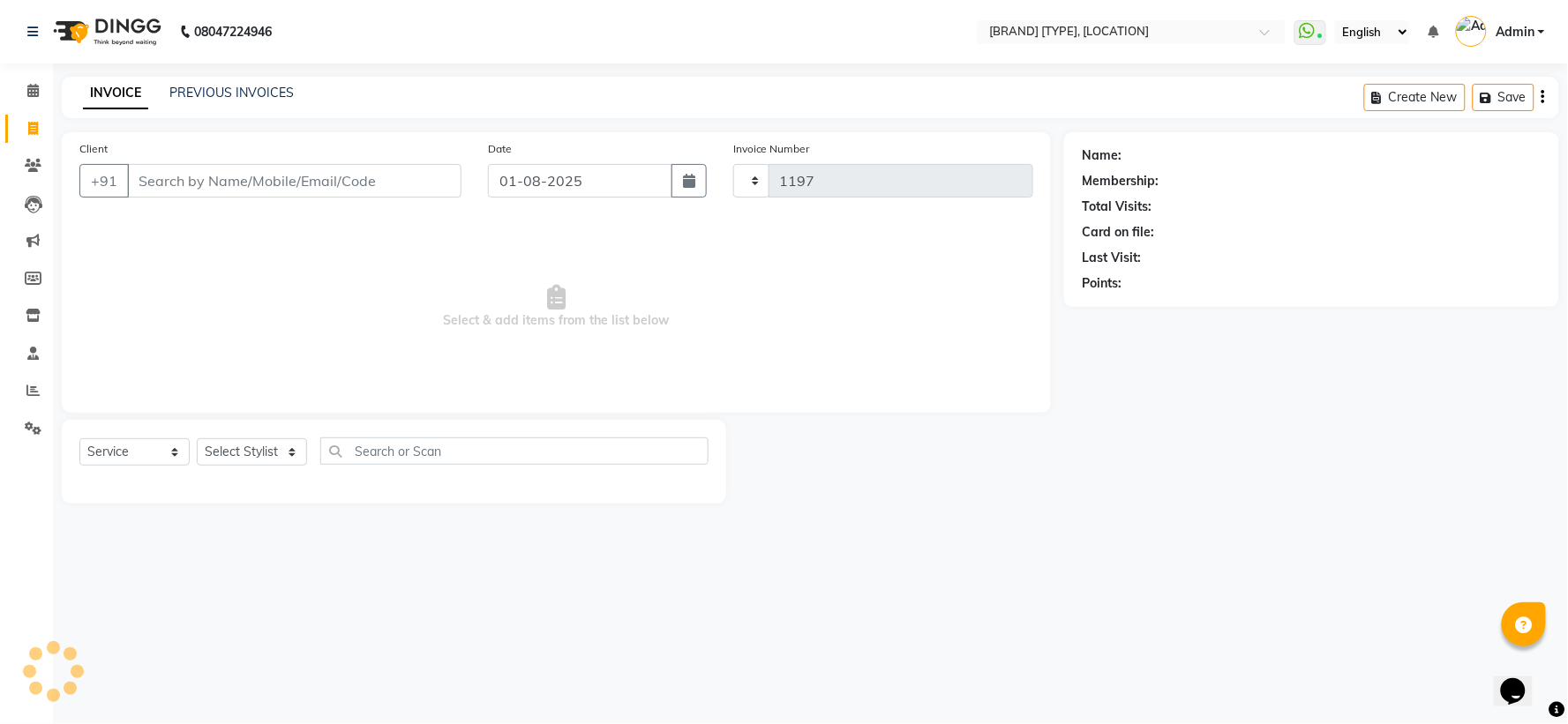 select on "5201" 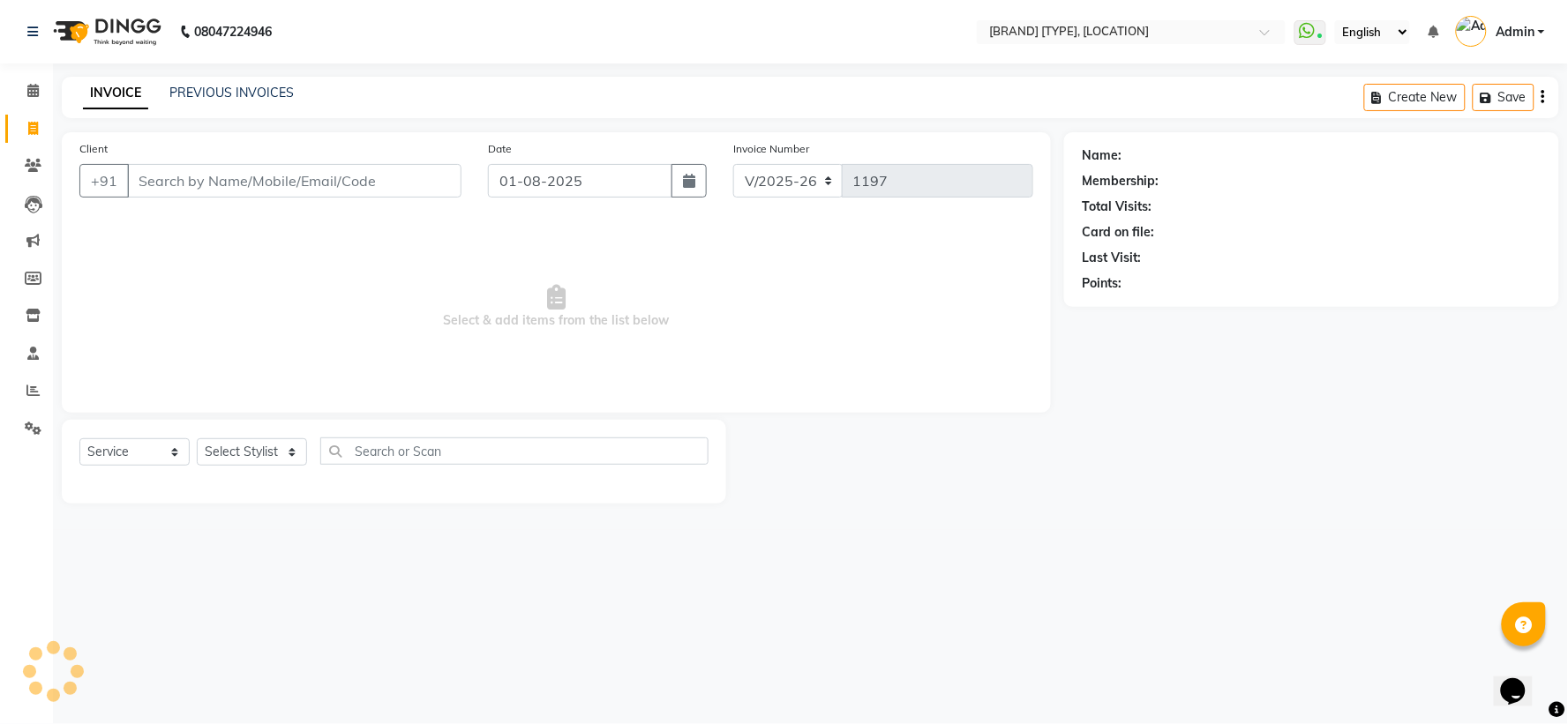 select on "P" 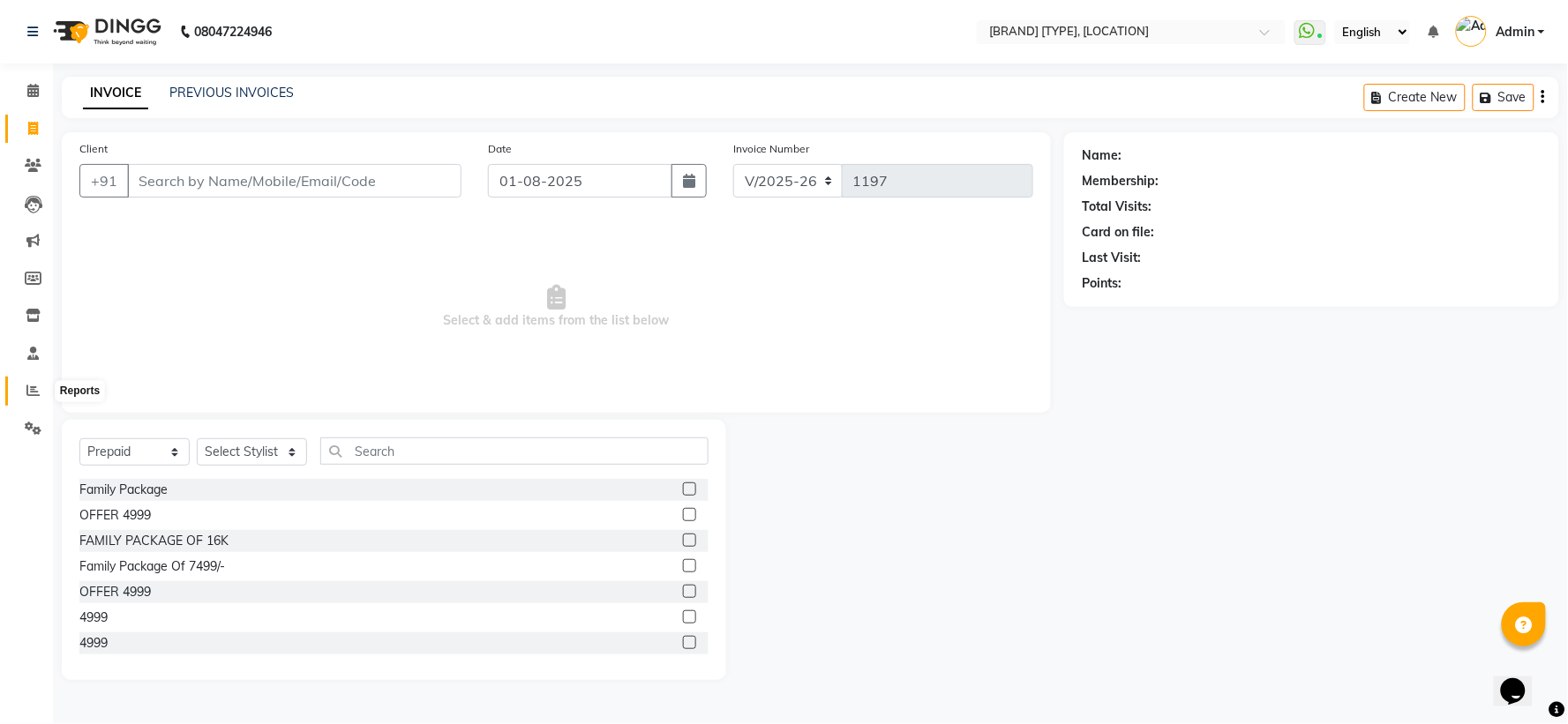 click 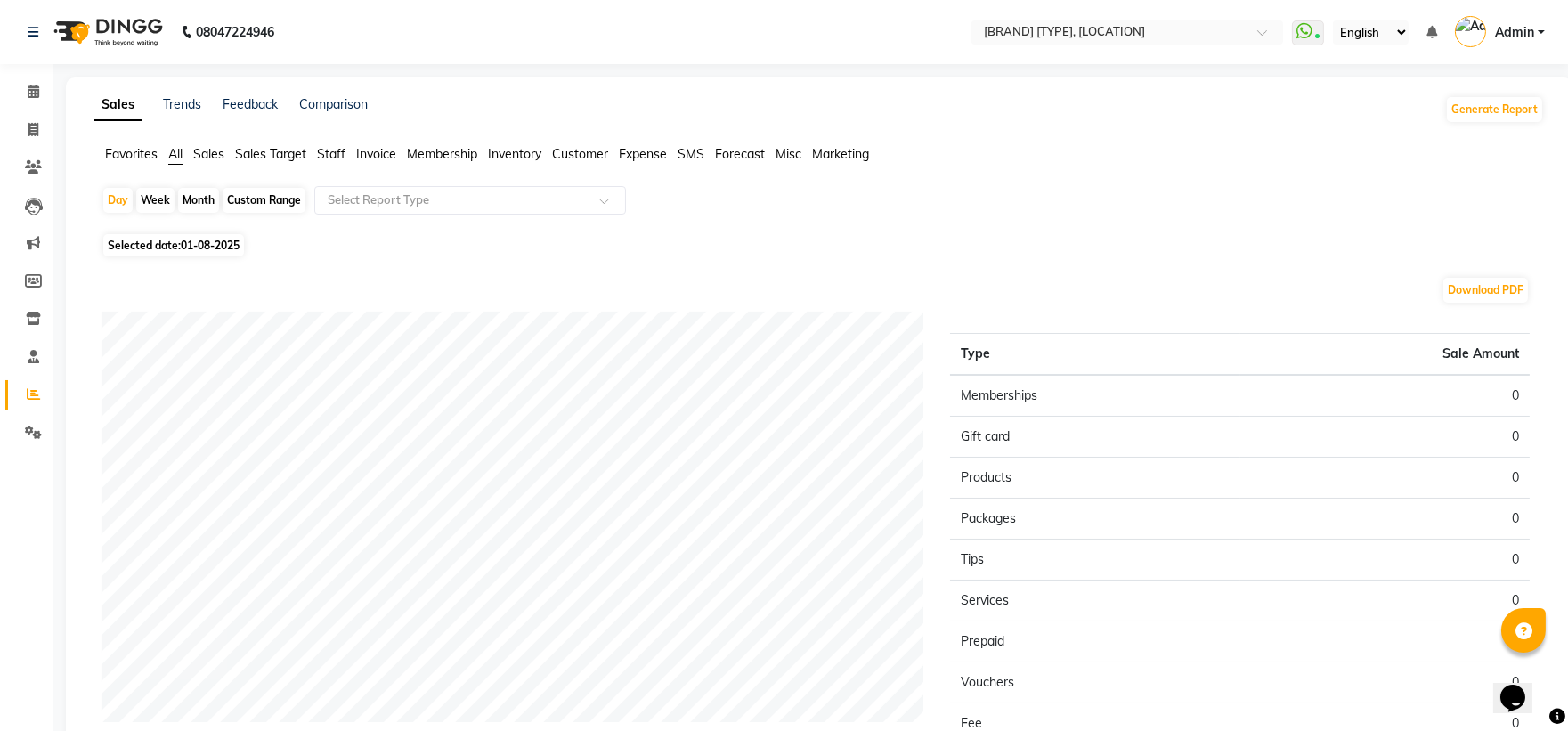 click on "Sales Target" 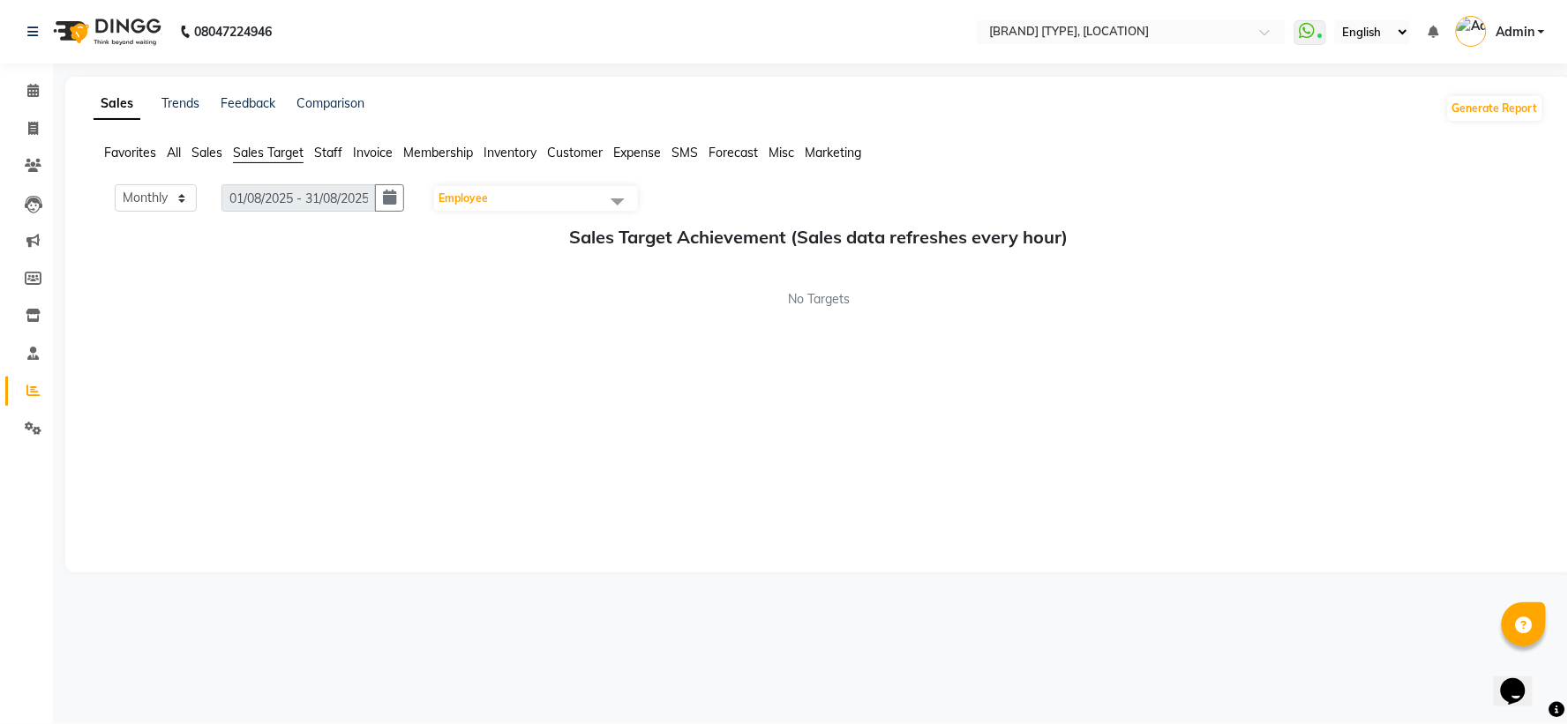 click on "Favorites" 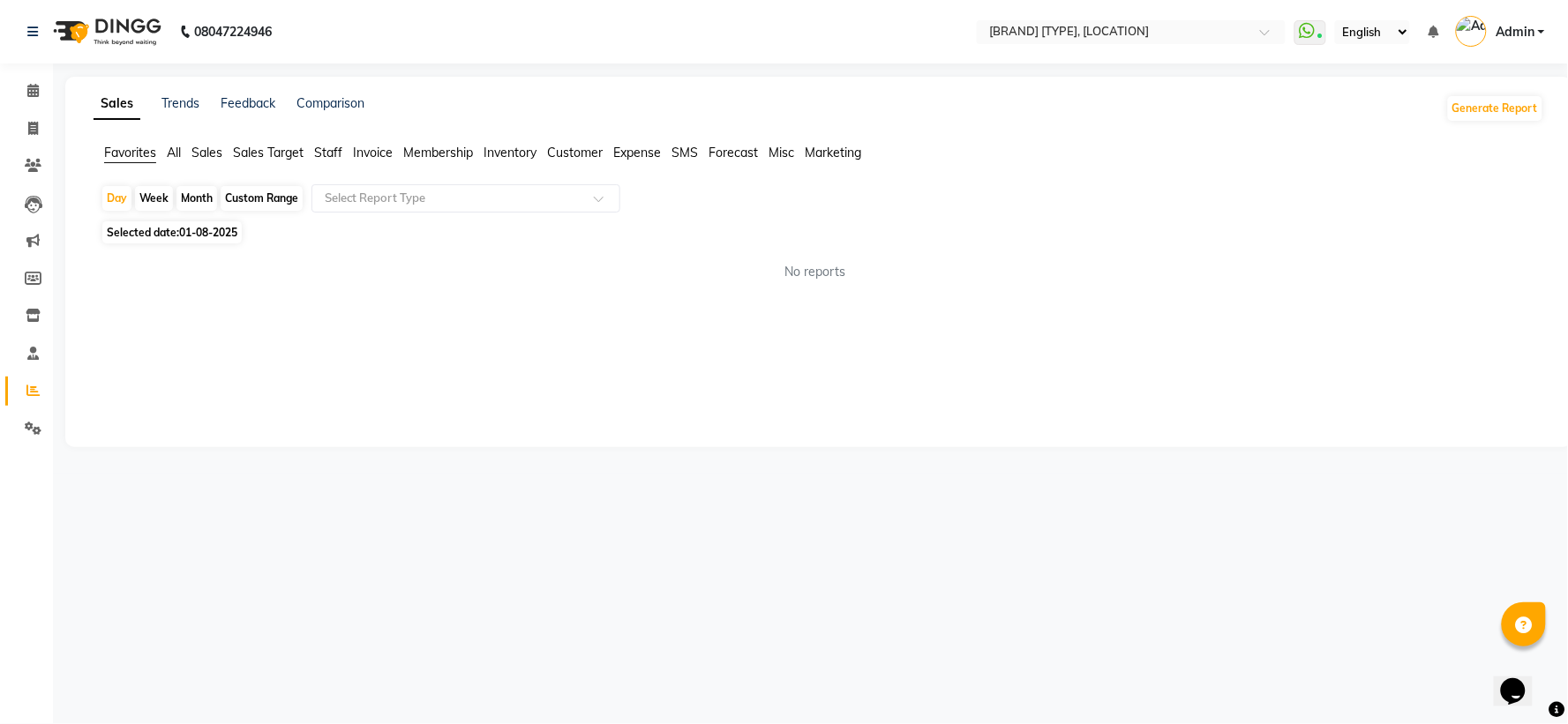 click on "Customer" 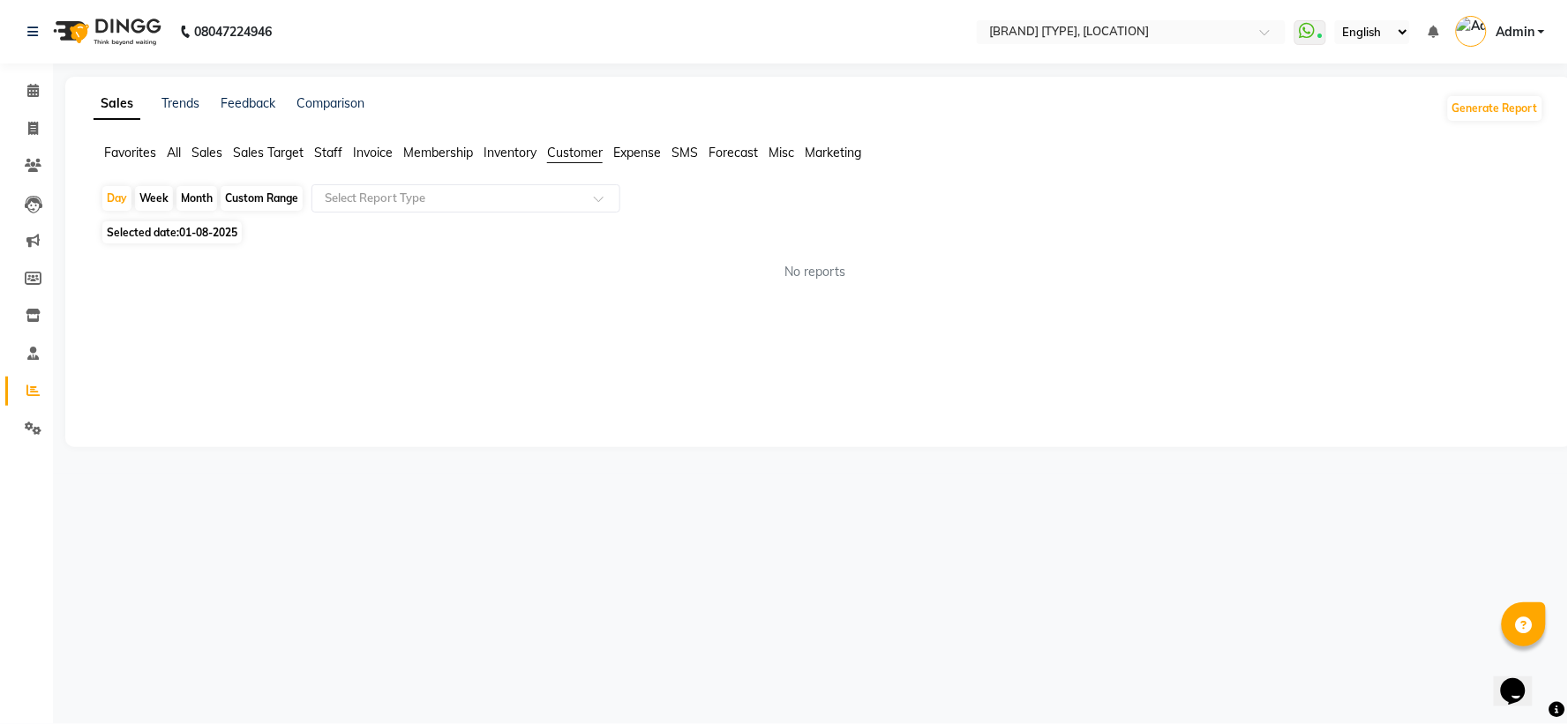 click on "Custom Range" 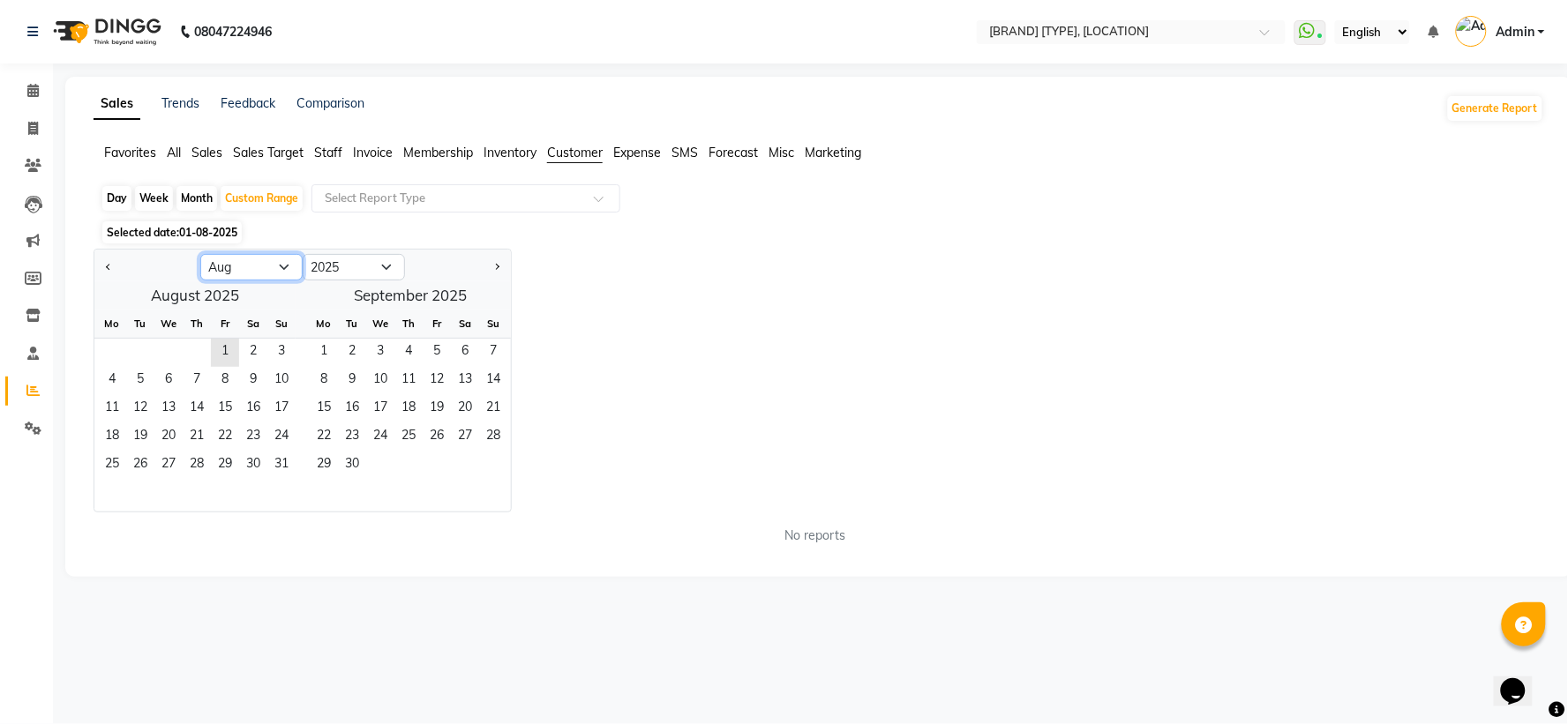 click on "Jan Feb Mar Apr May Jun Jul Aug Sep Oct Nov Dec" 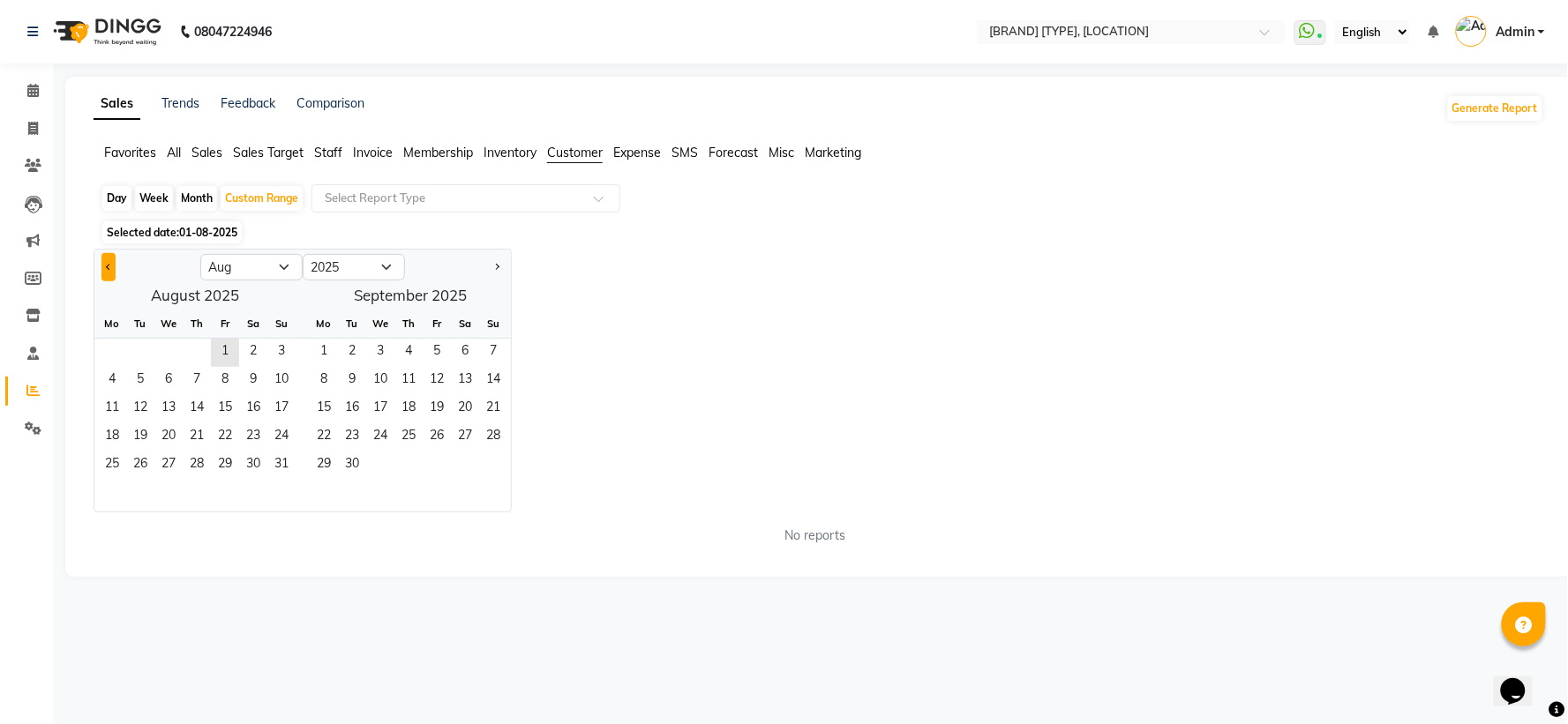 click 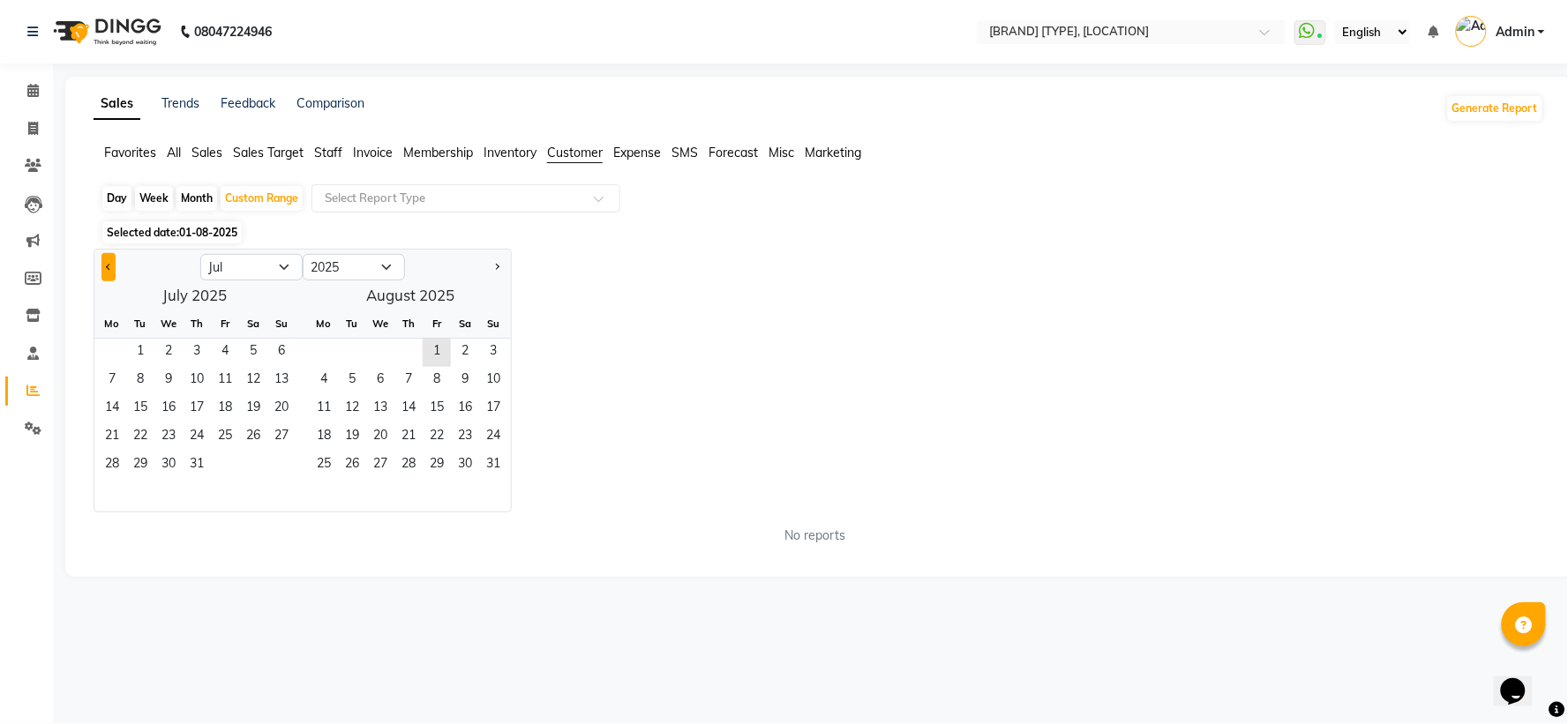 click 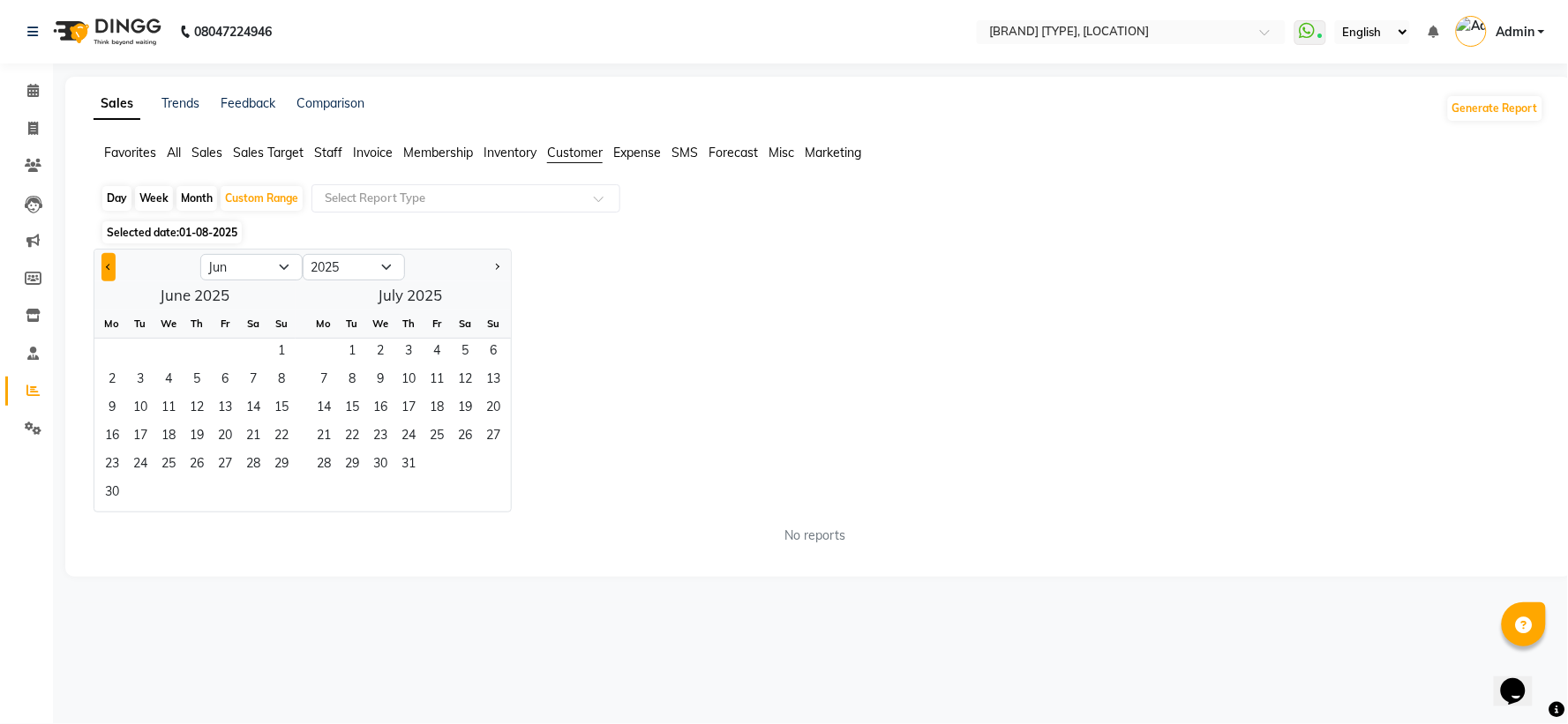 click 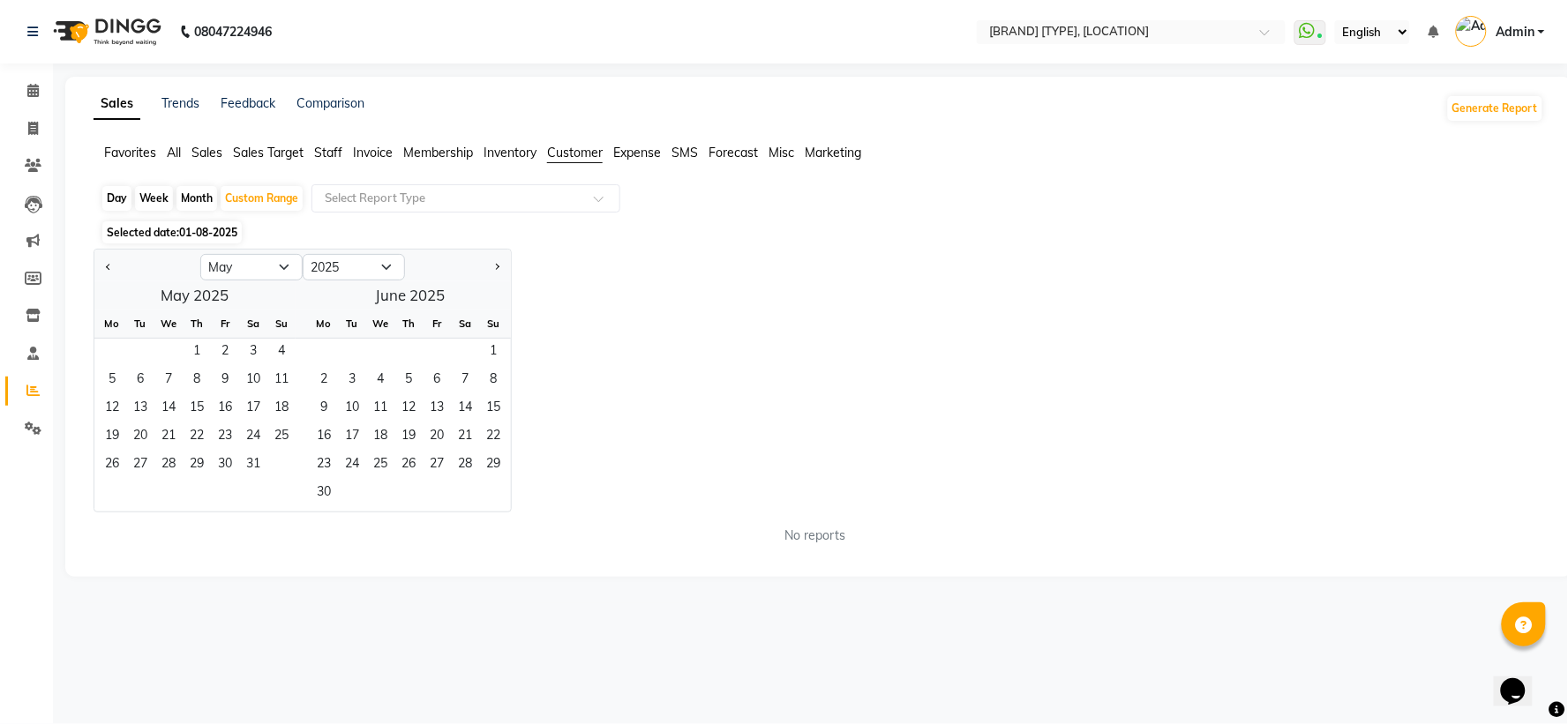 click 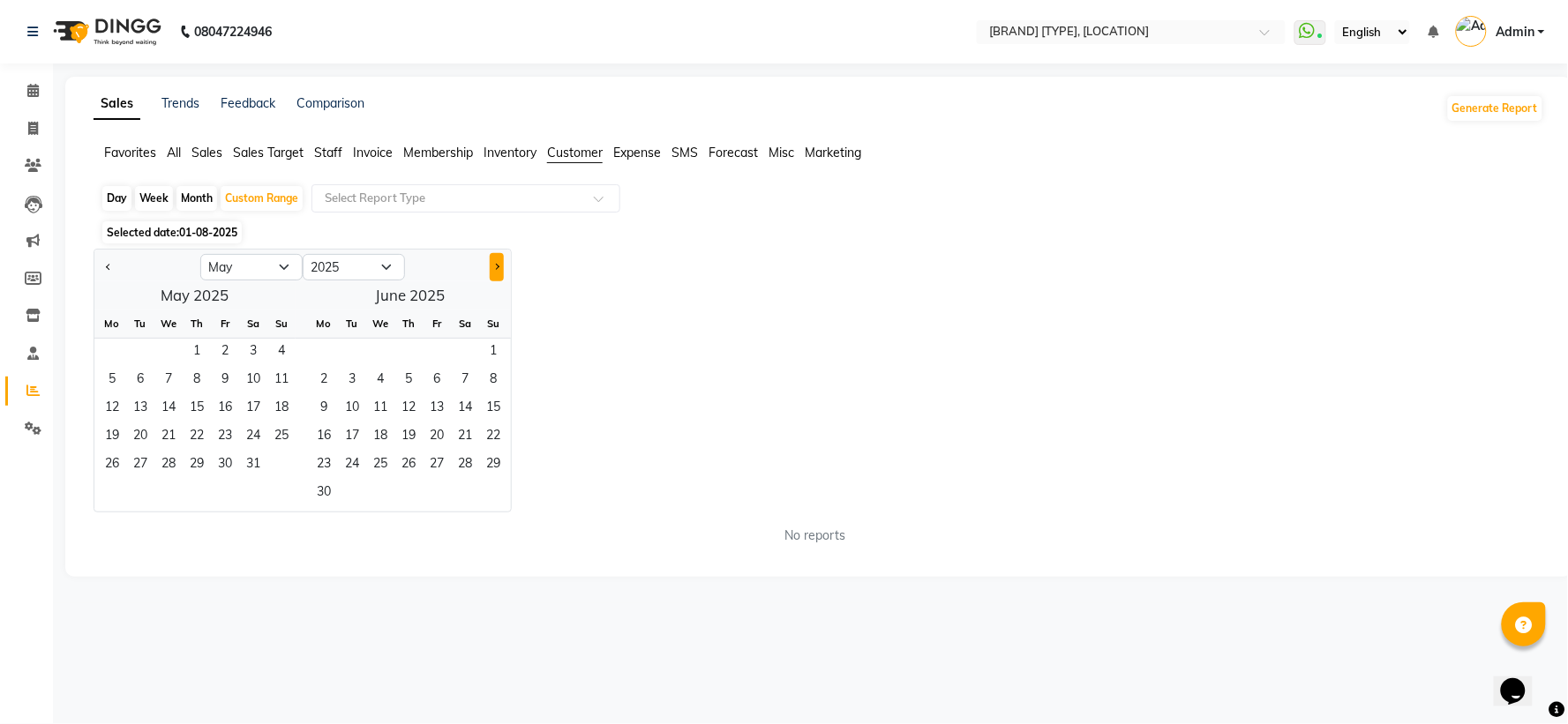 click 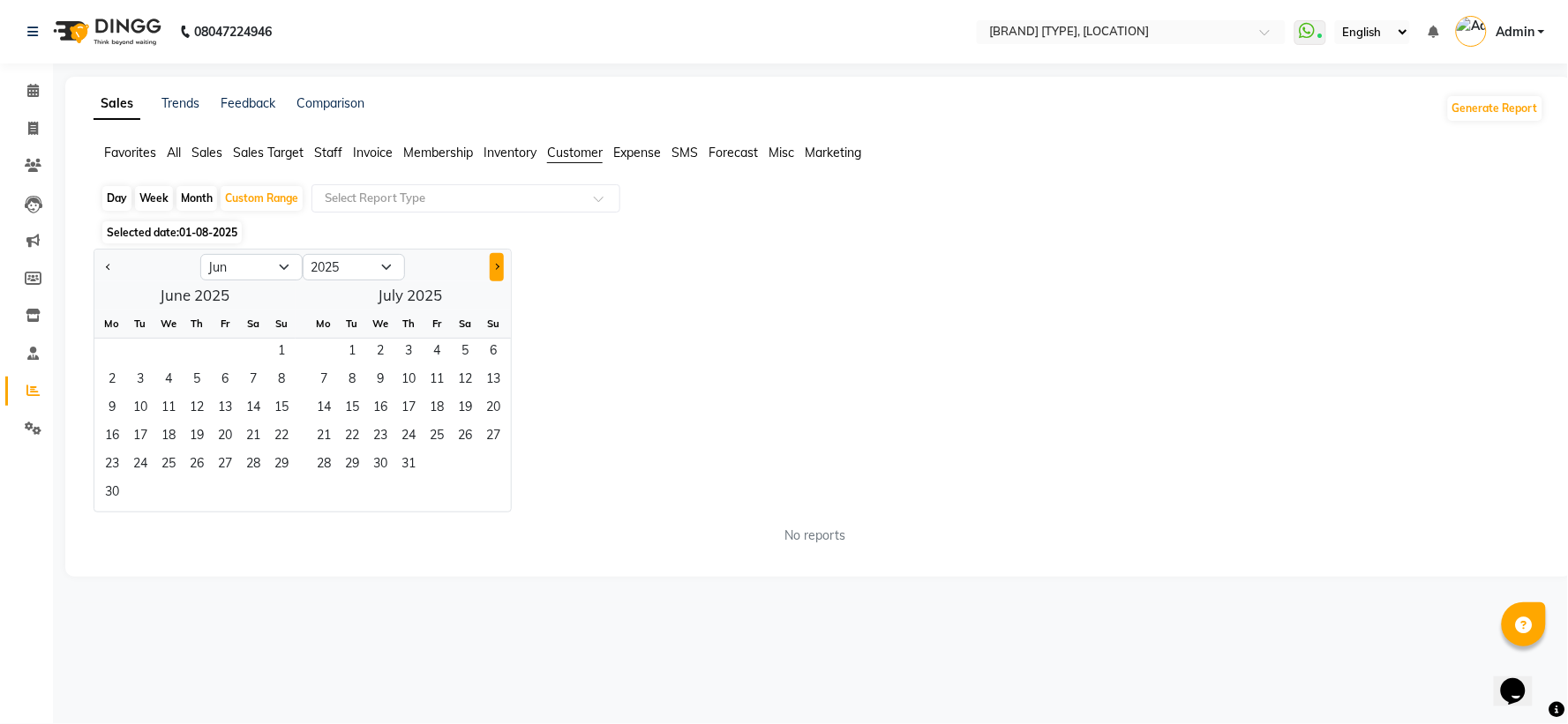 click 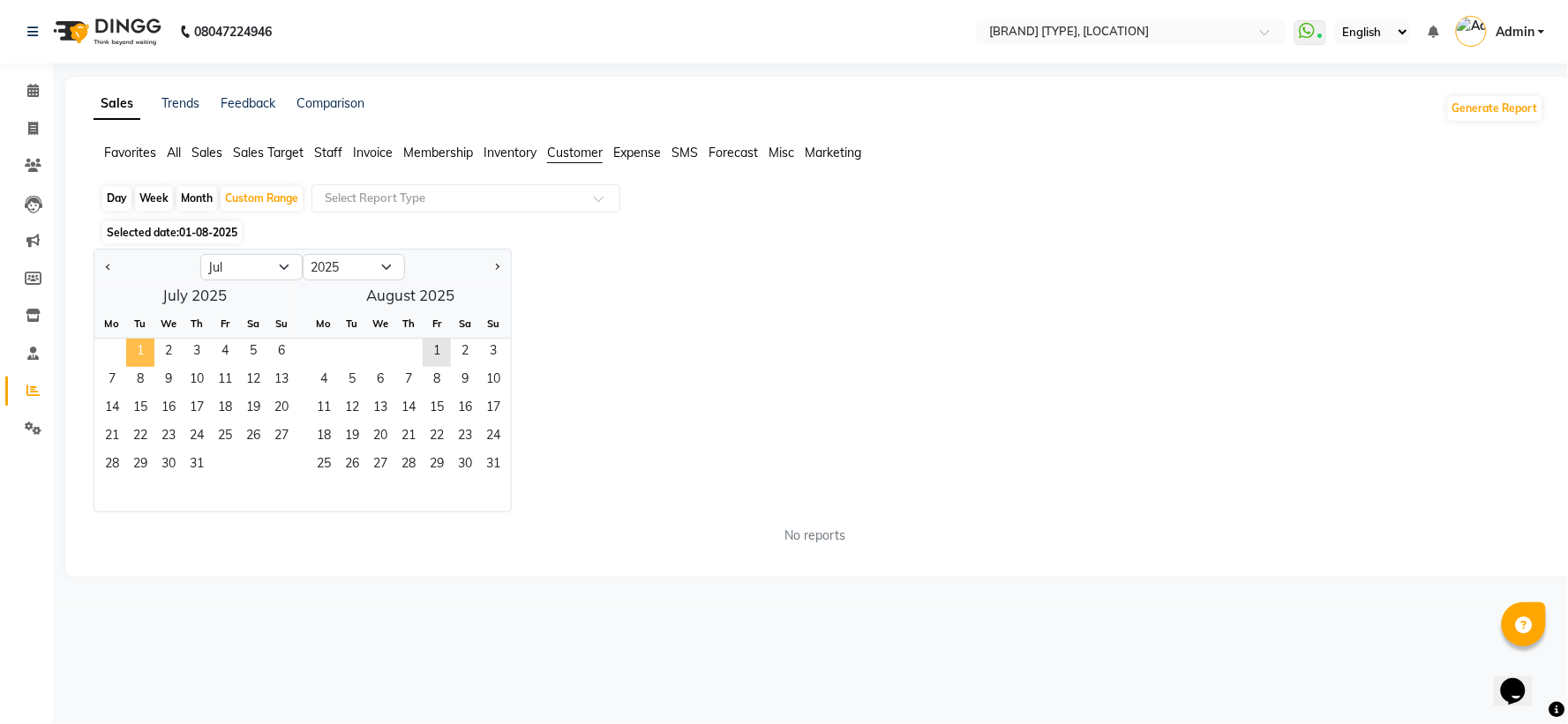 click on "1" 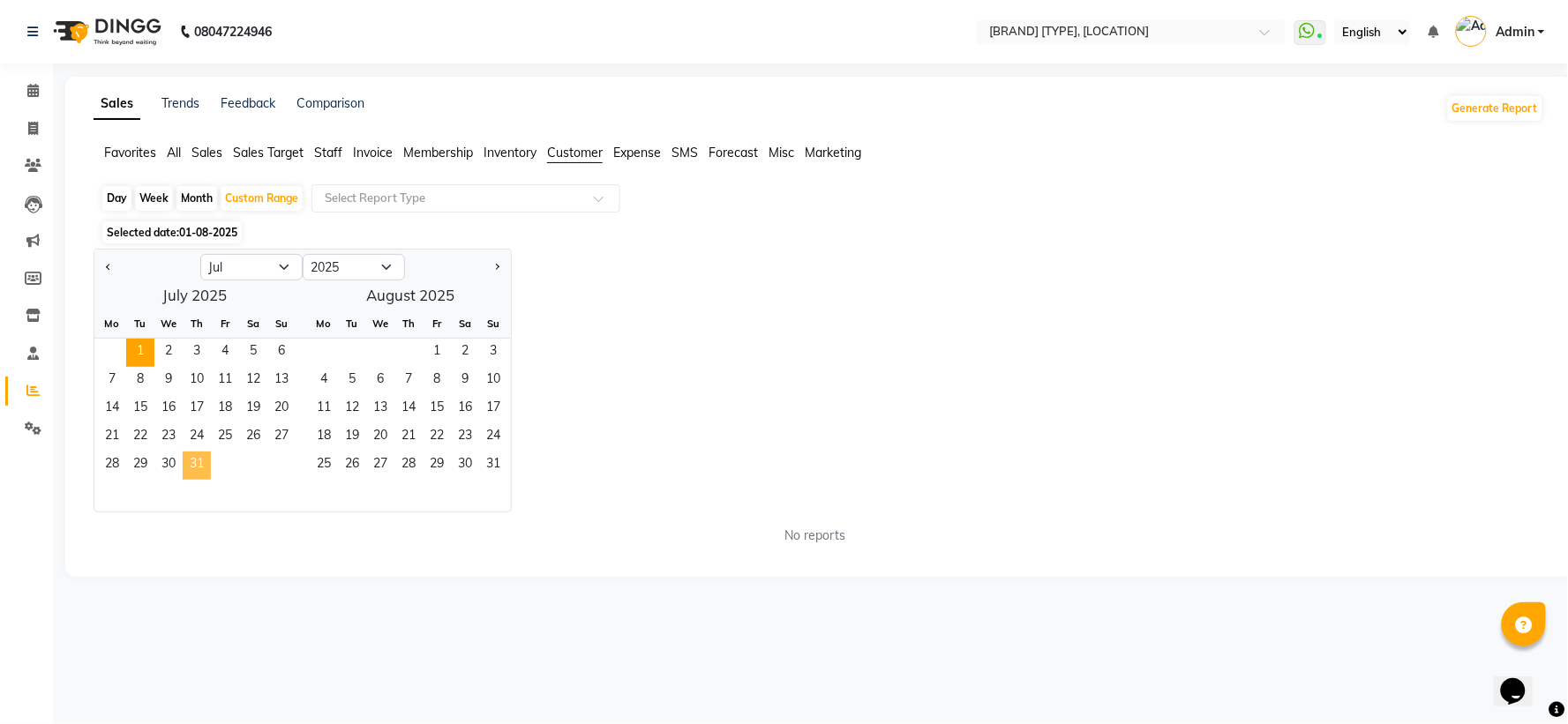 click on "31" 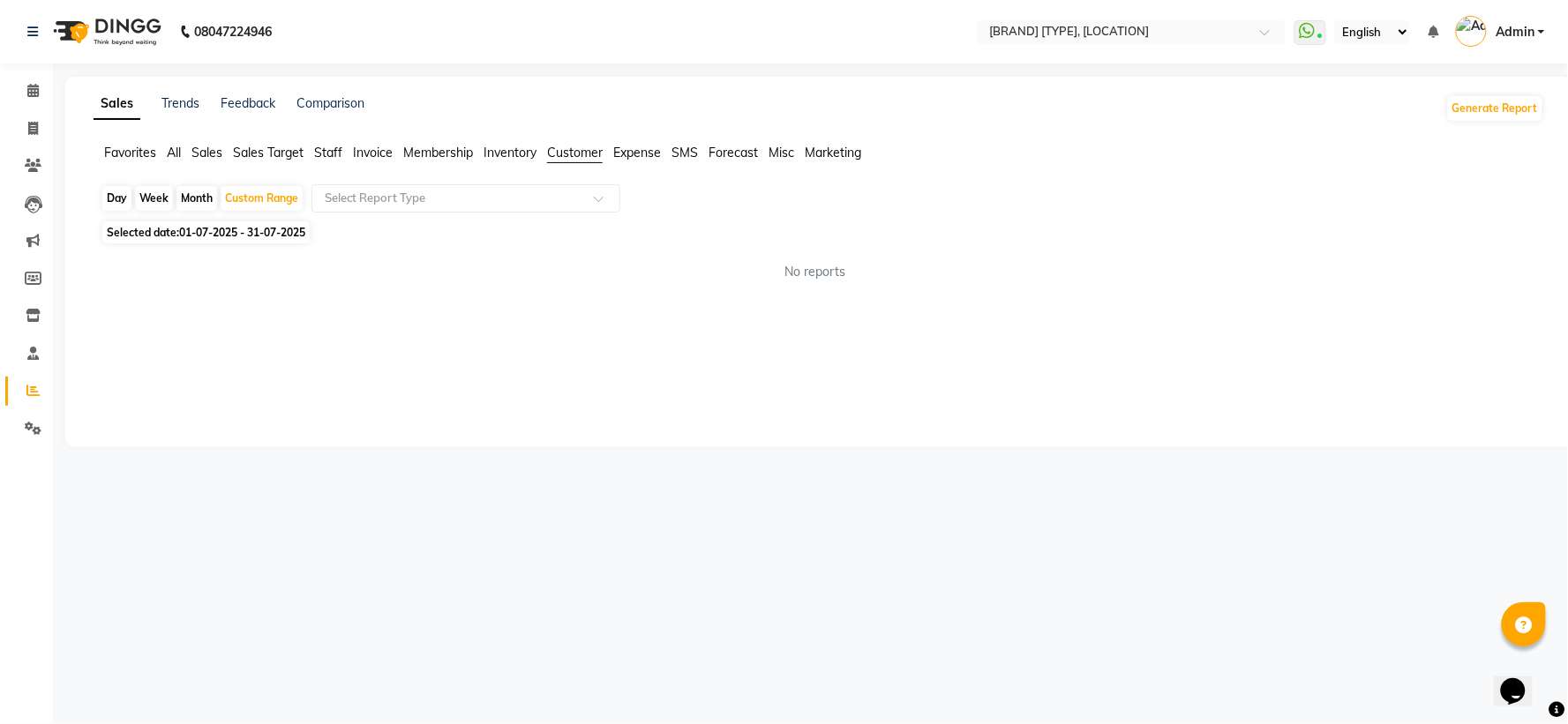 click on "Sales" 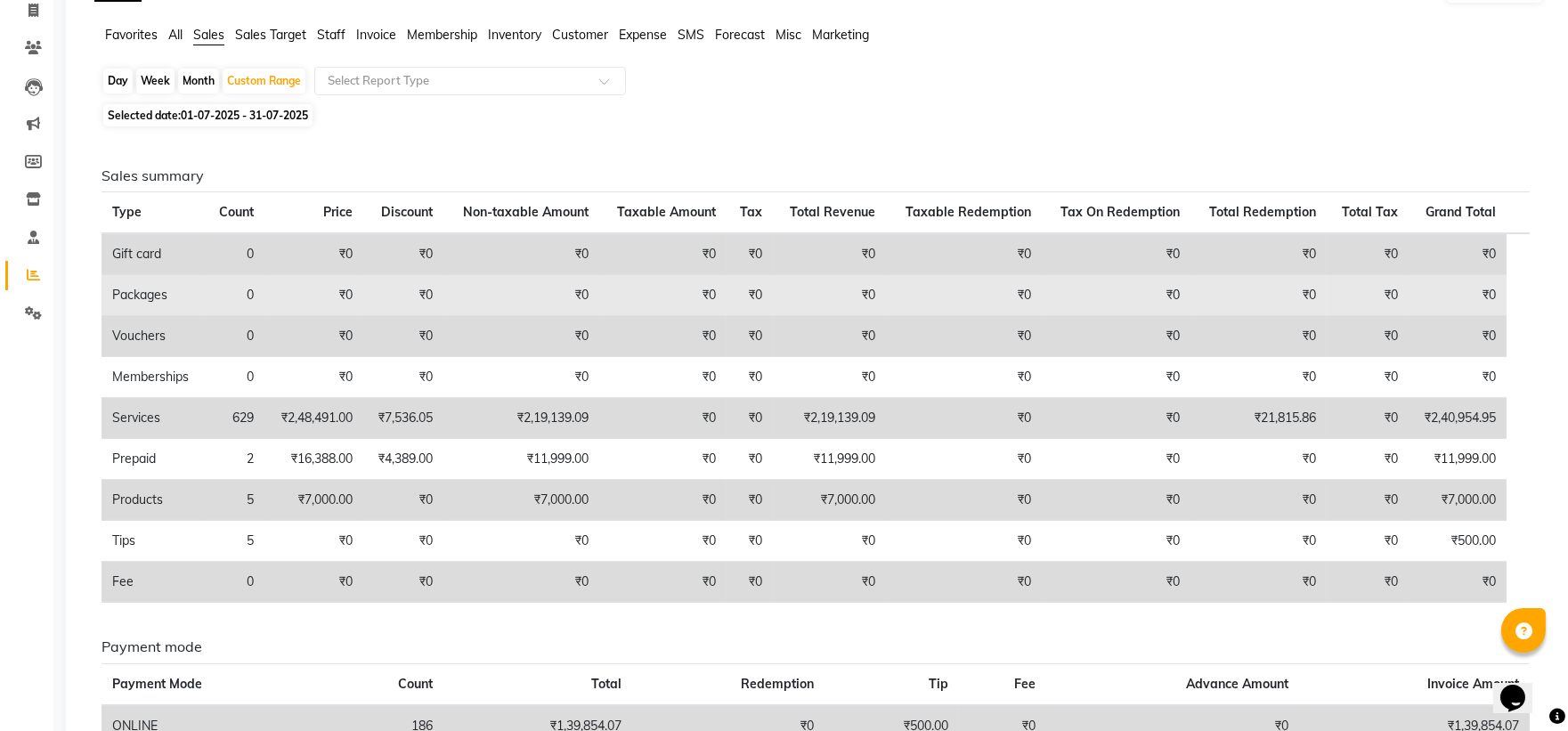 scroll, scrollTop: 0, scrollLeft: 0, axis: both 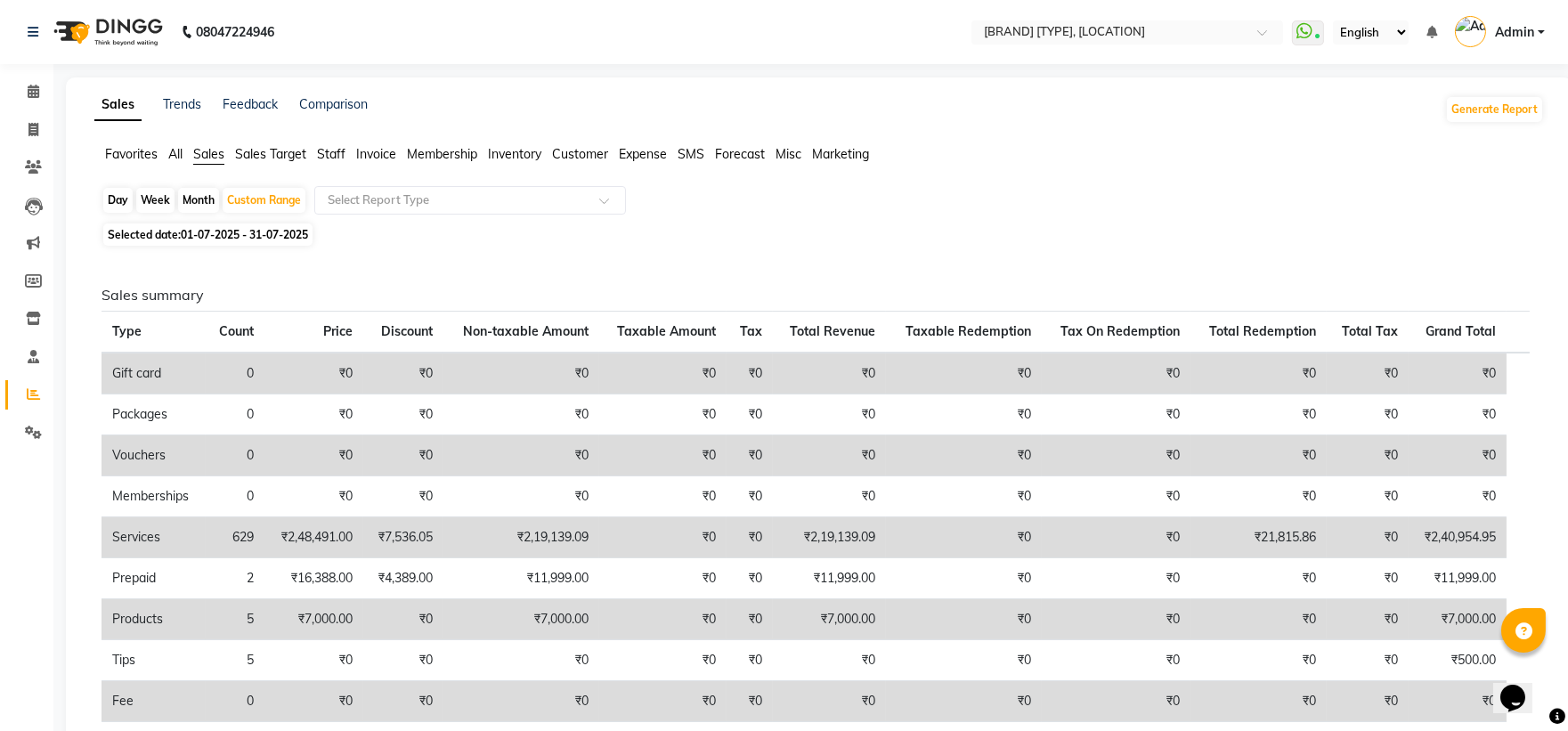 click on "Staff" 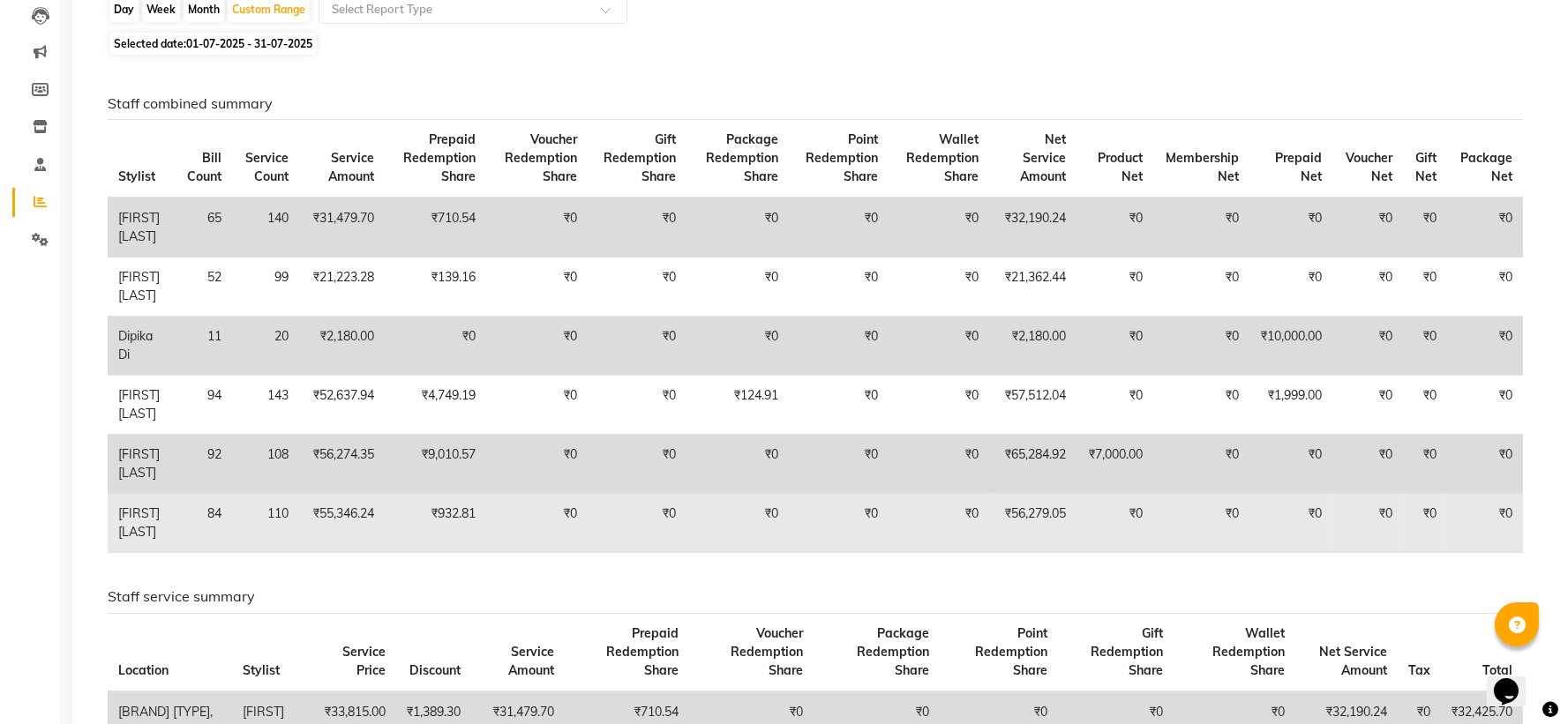 scroll, scrollTop: 0, scrollLeft: 0, axis: both 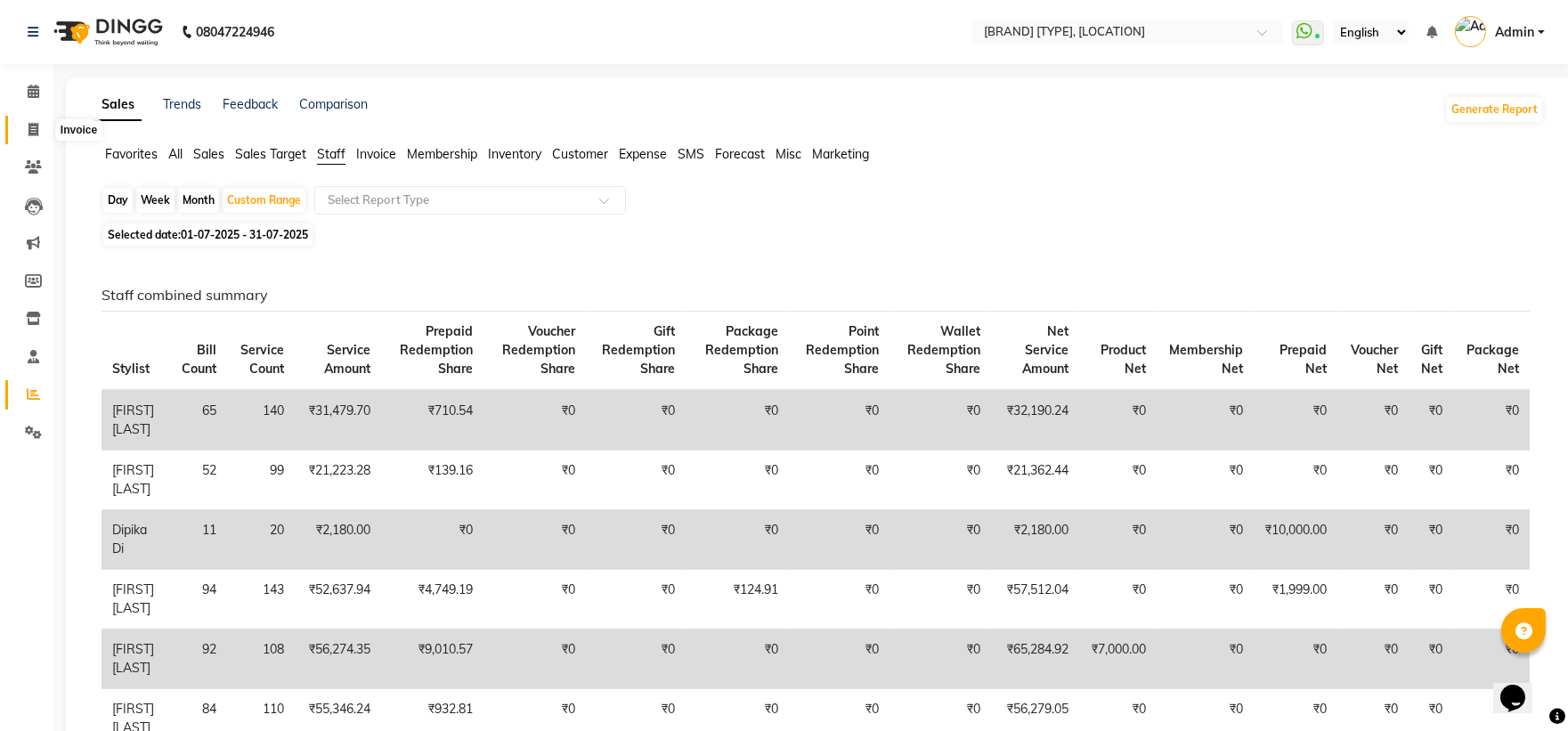 click 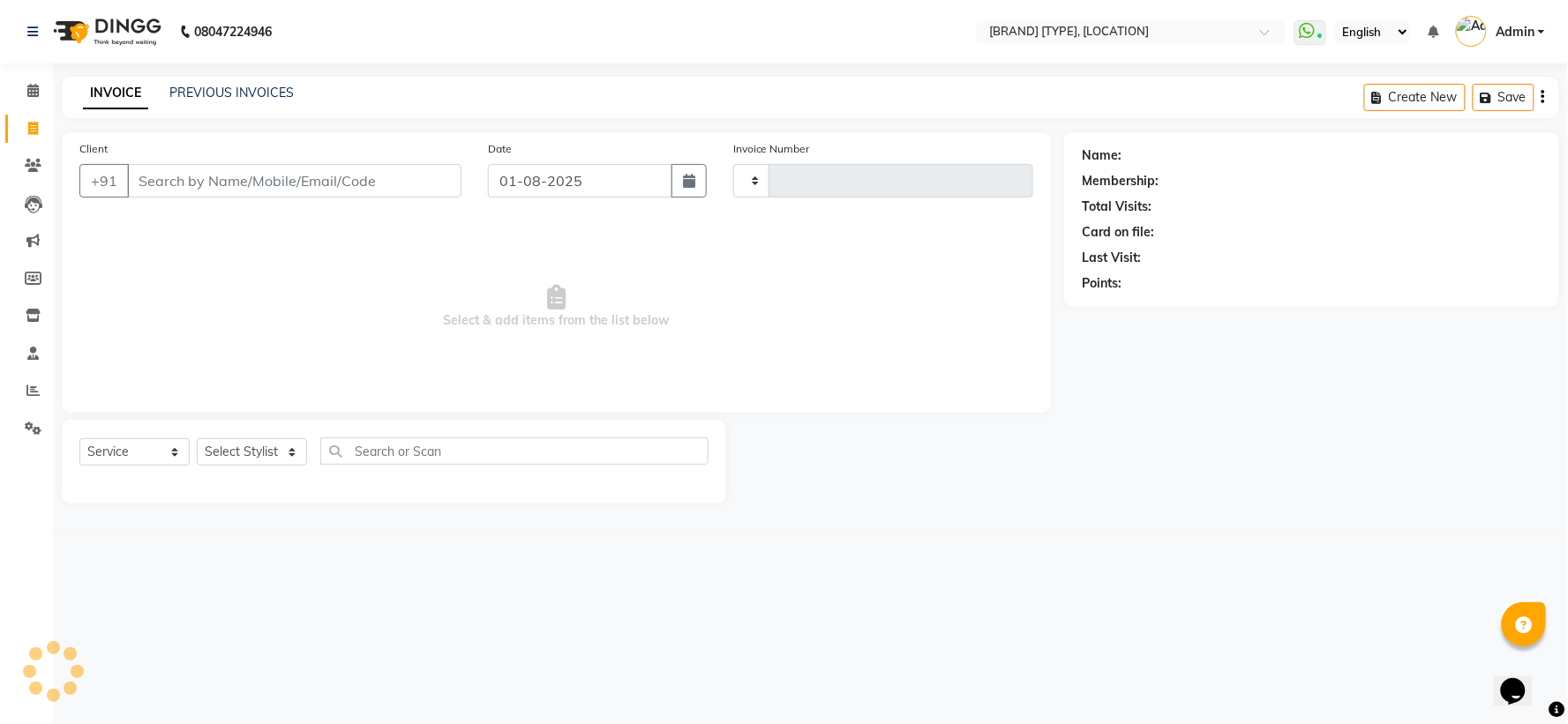 type on "1197" 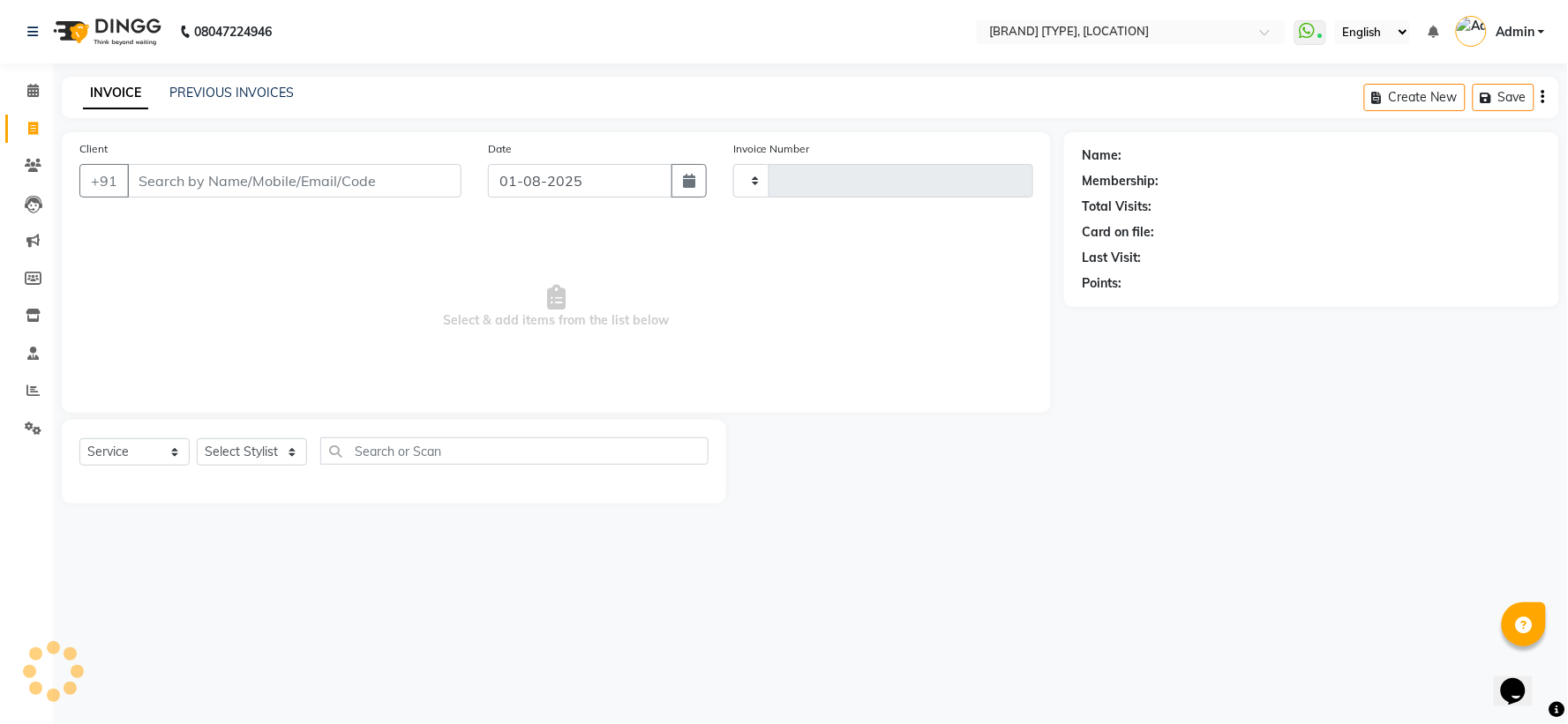 select on "5201" 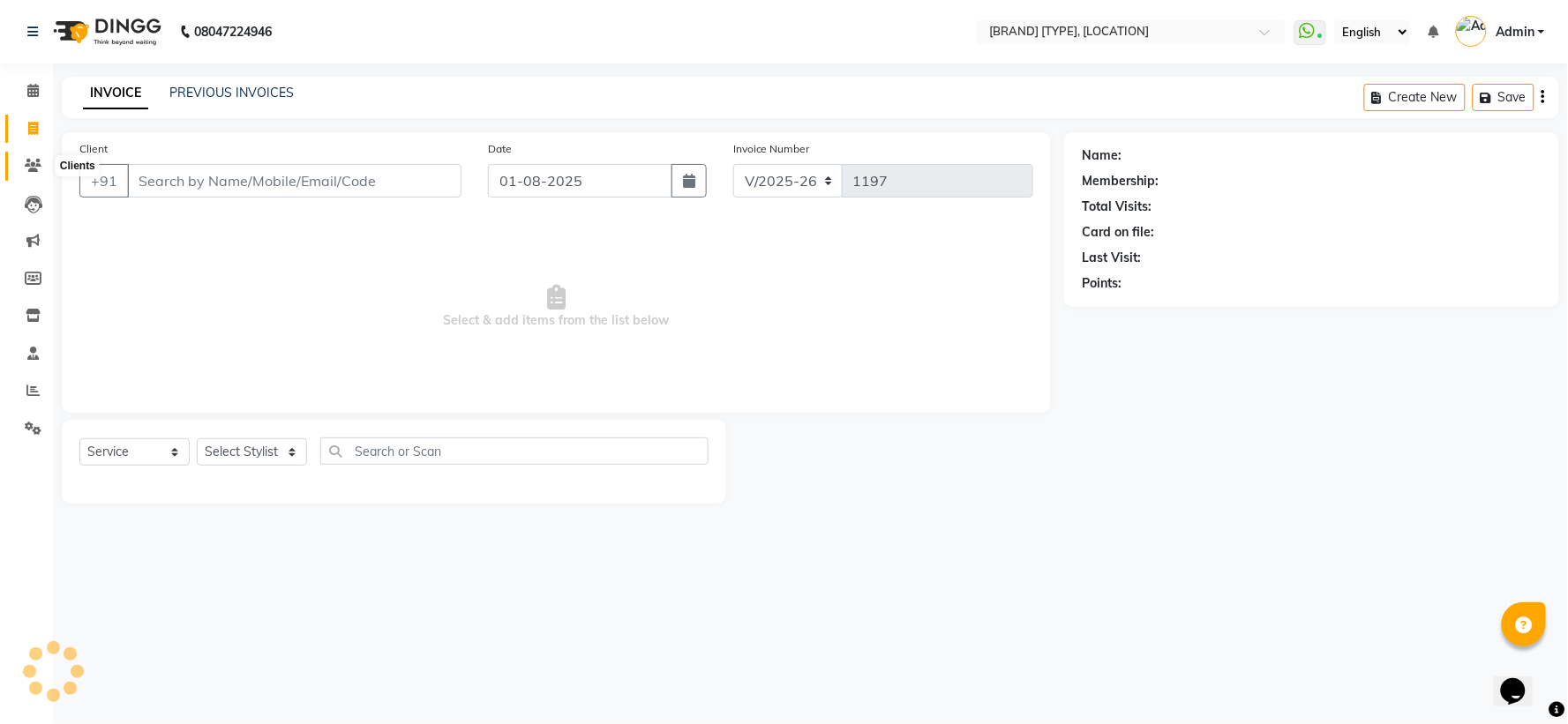 select on "P" 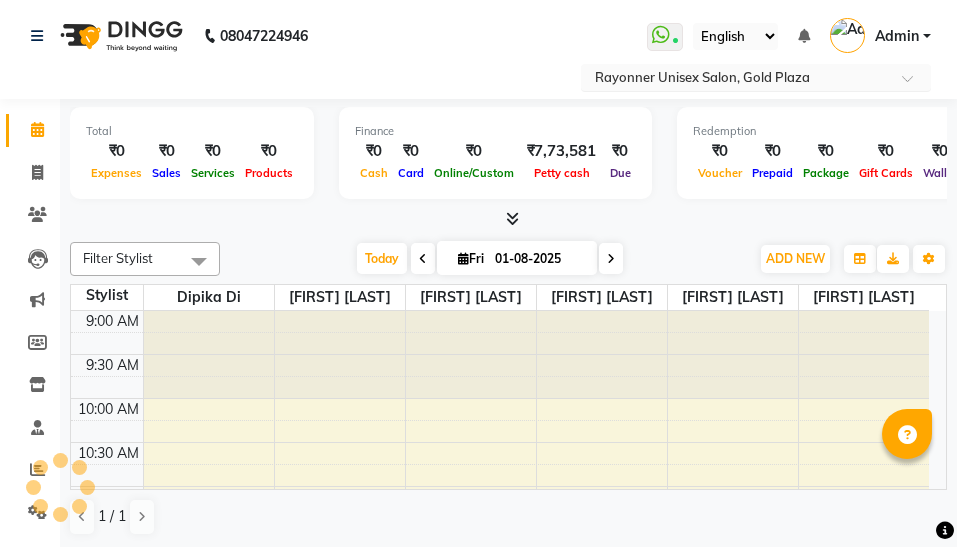 scroll, scrollTop: 0, scrollLeft: 0, axis: both 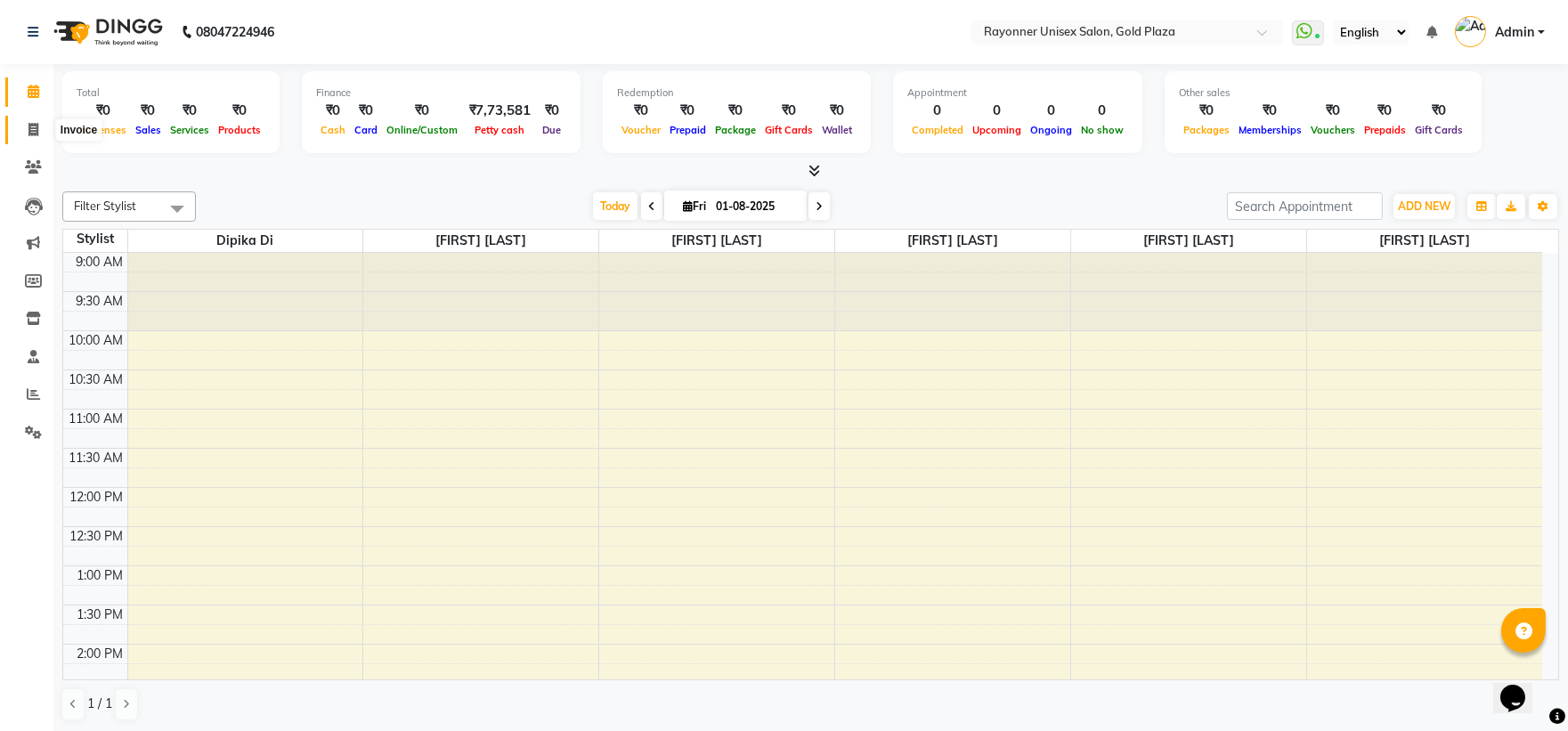 click 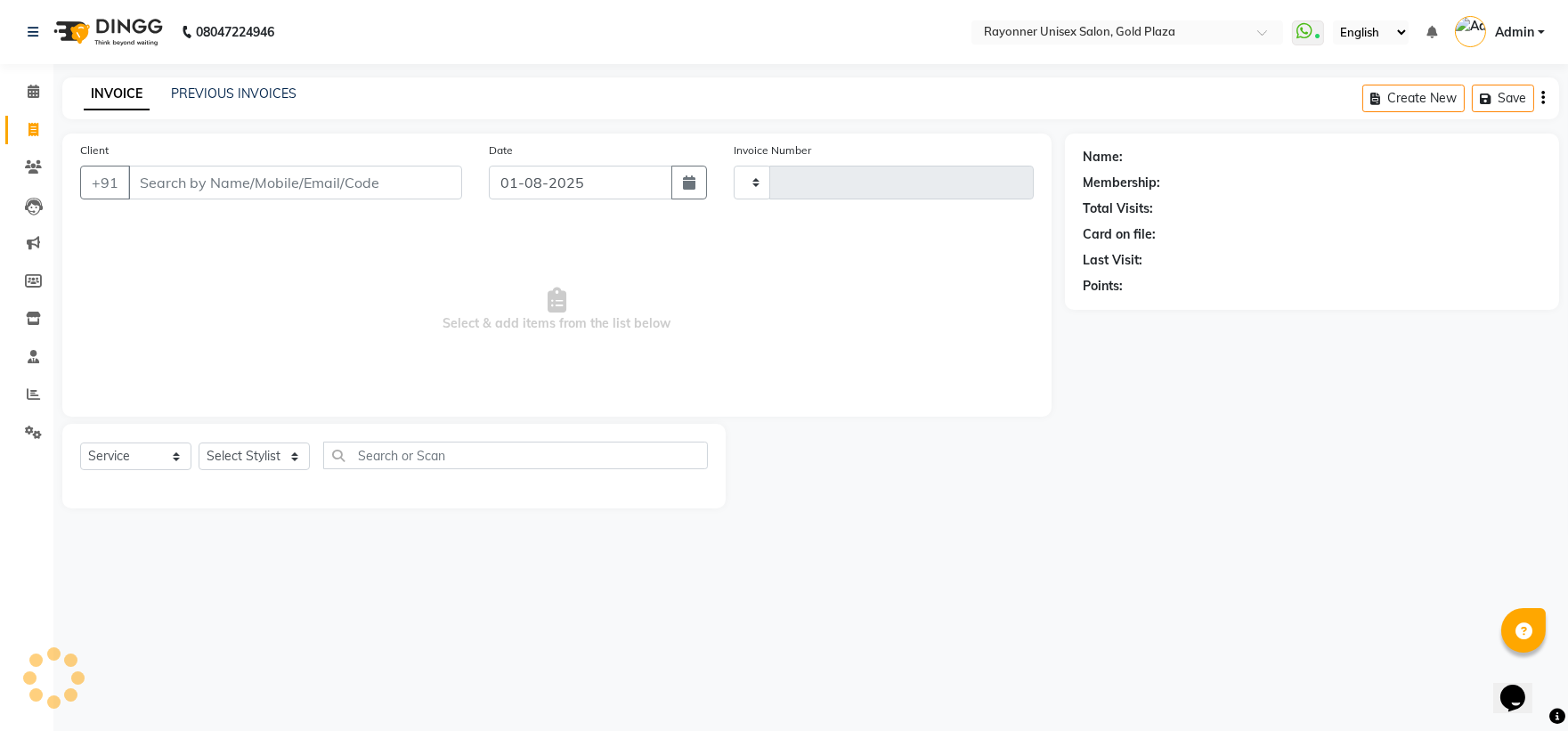 type on "1197" 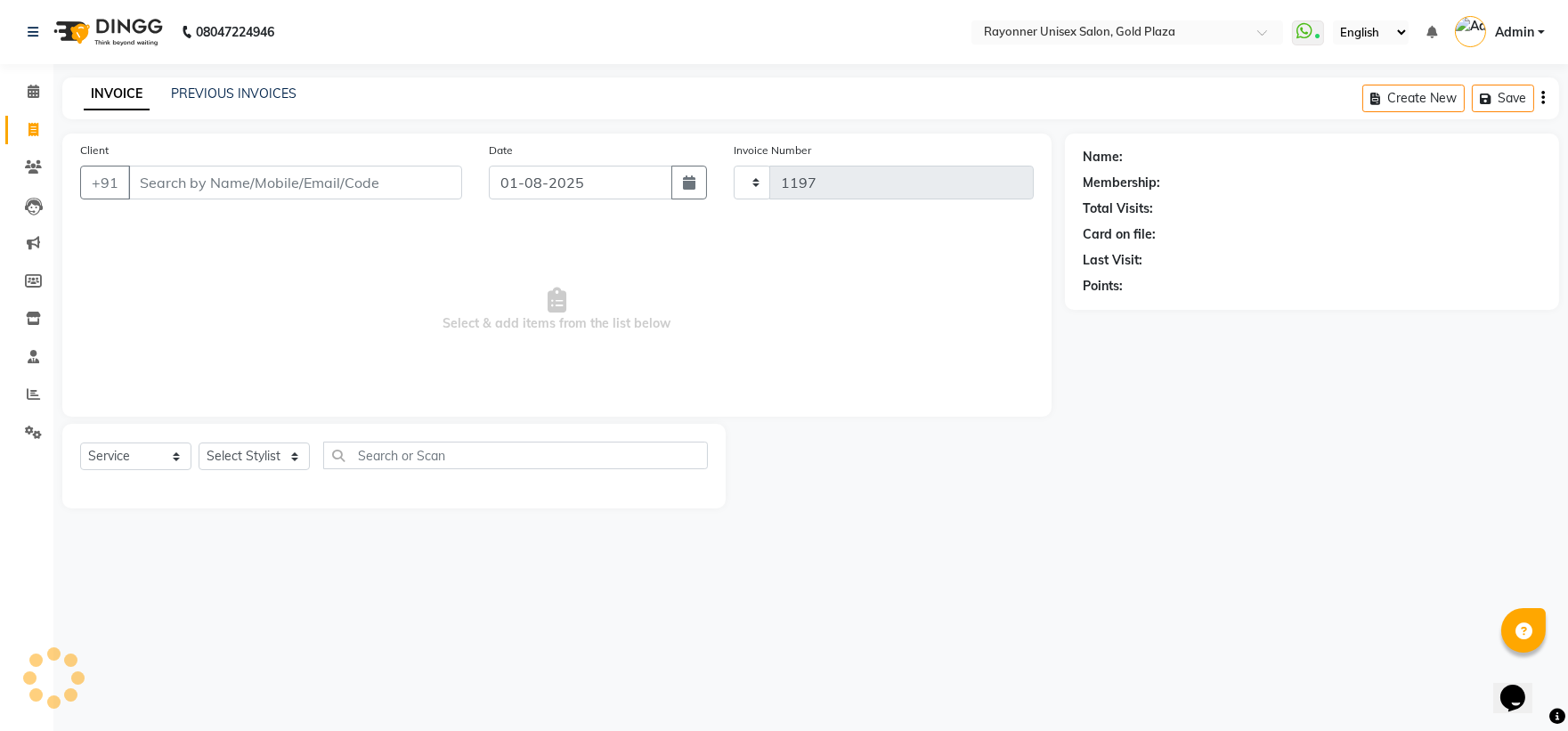 select on "5201" 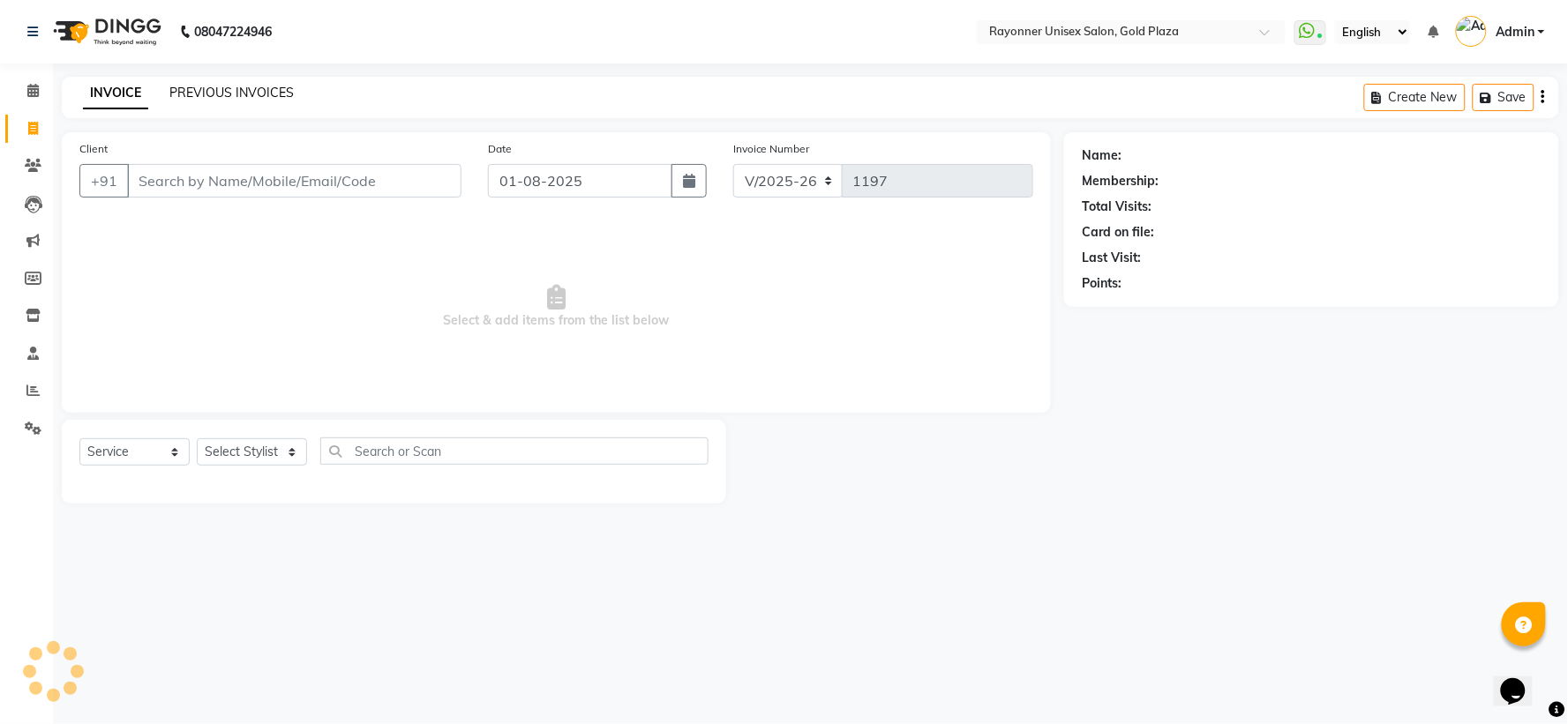 click on "PREVIOUS INVOICES" 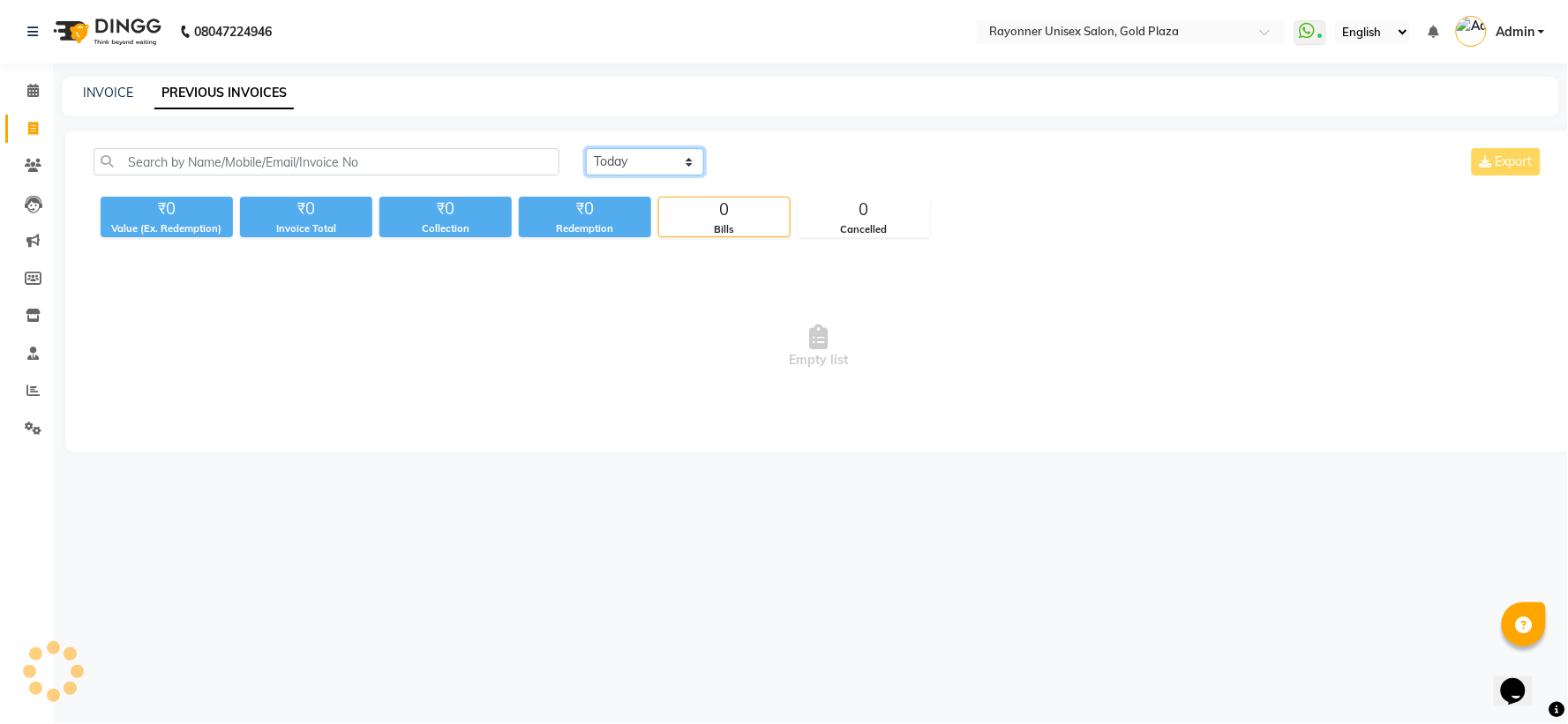 click on "Today Yesterday Custom Range" 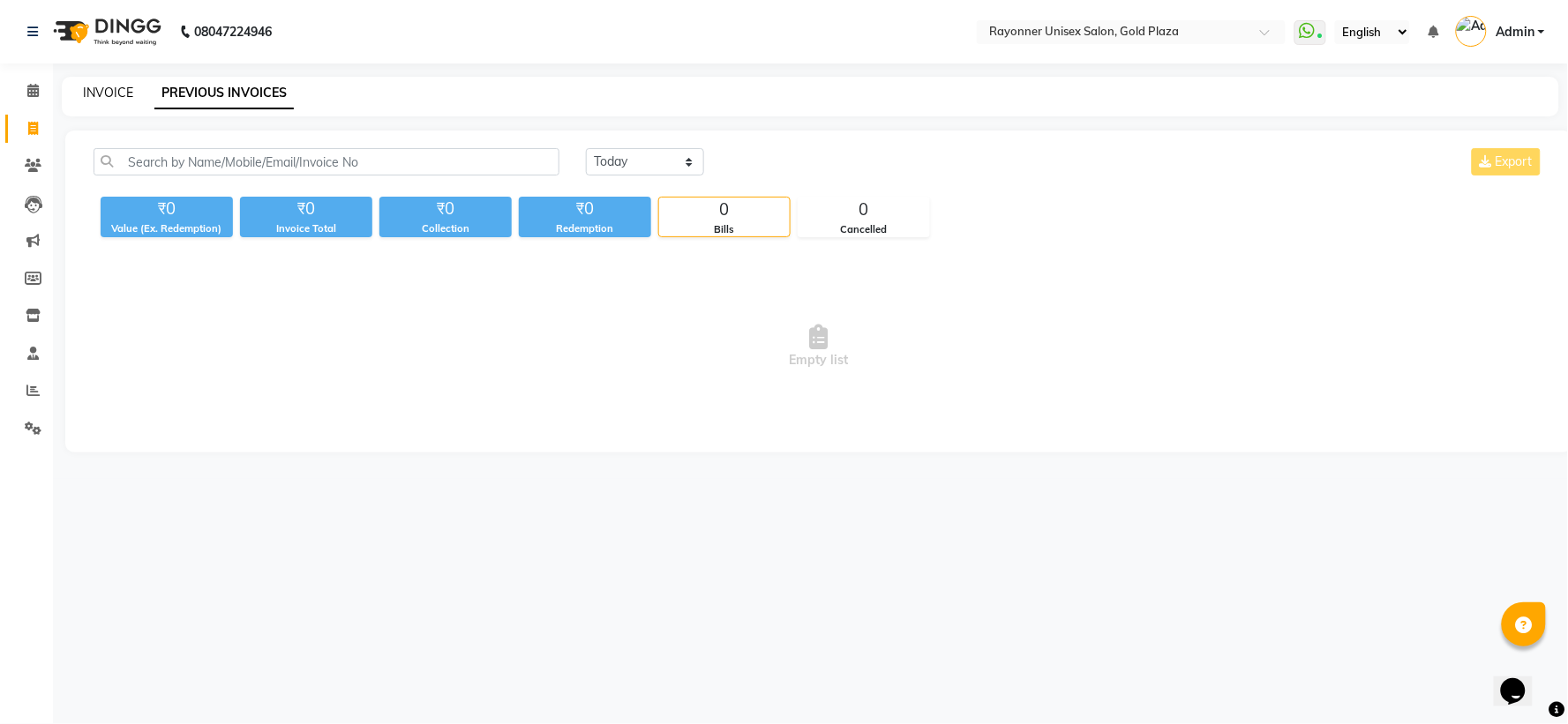 click on "INVOICE" 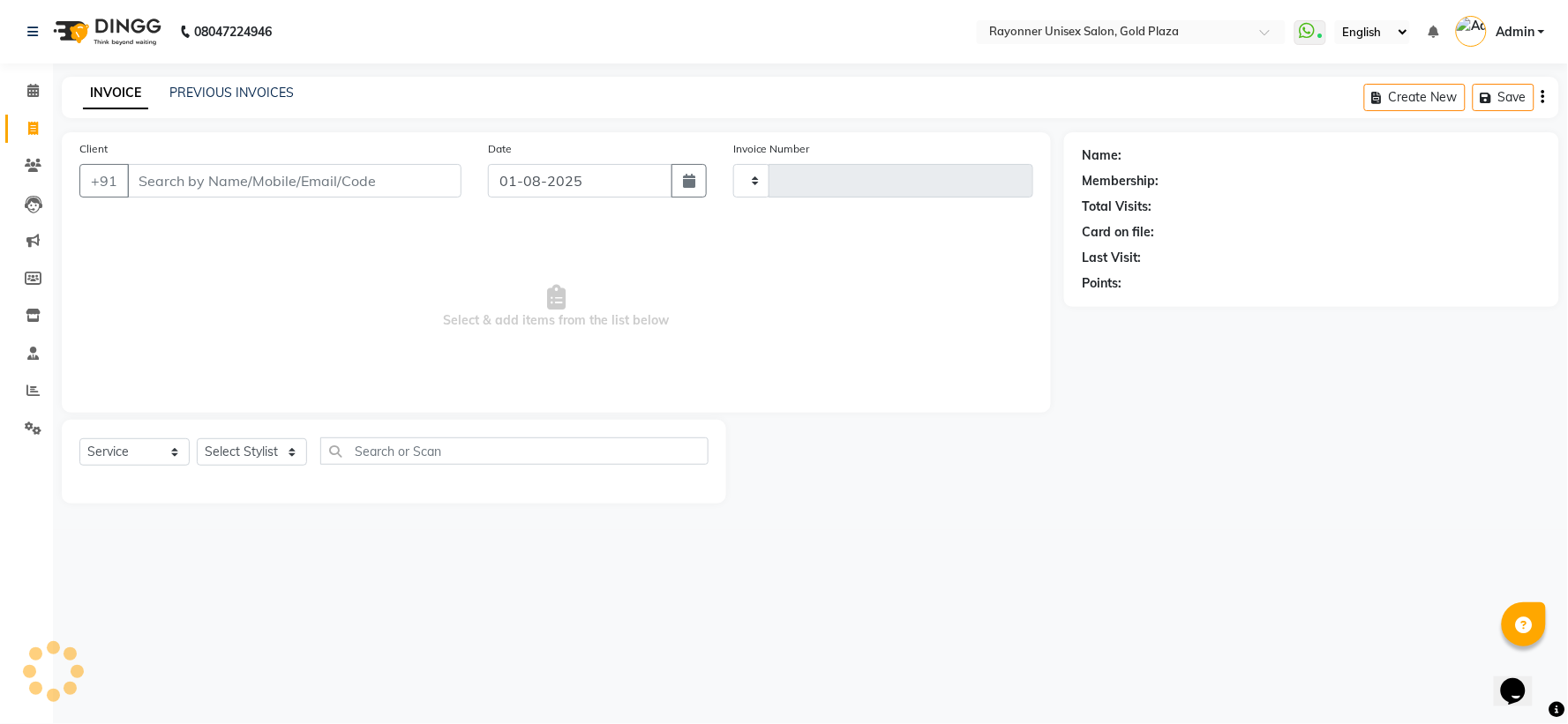 type on "1197" 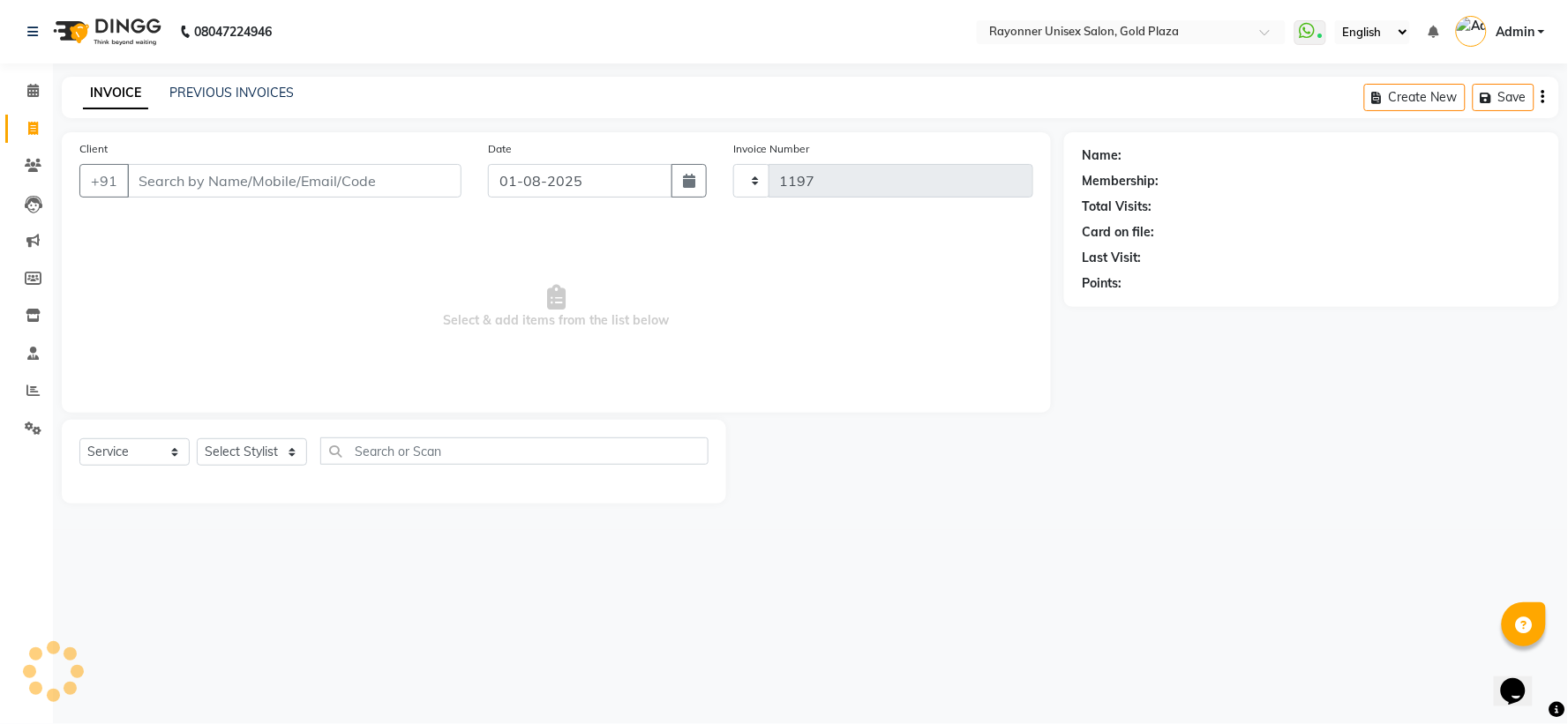 select on "5201" 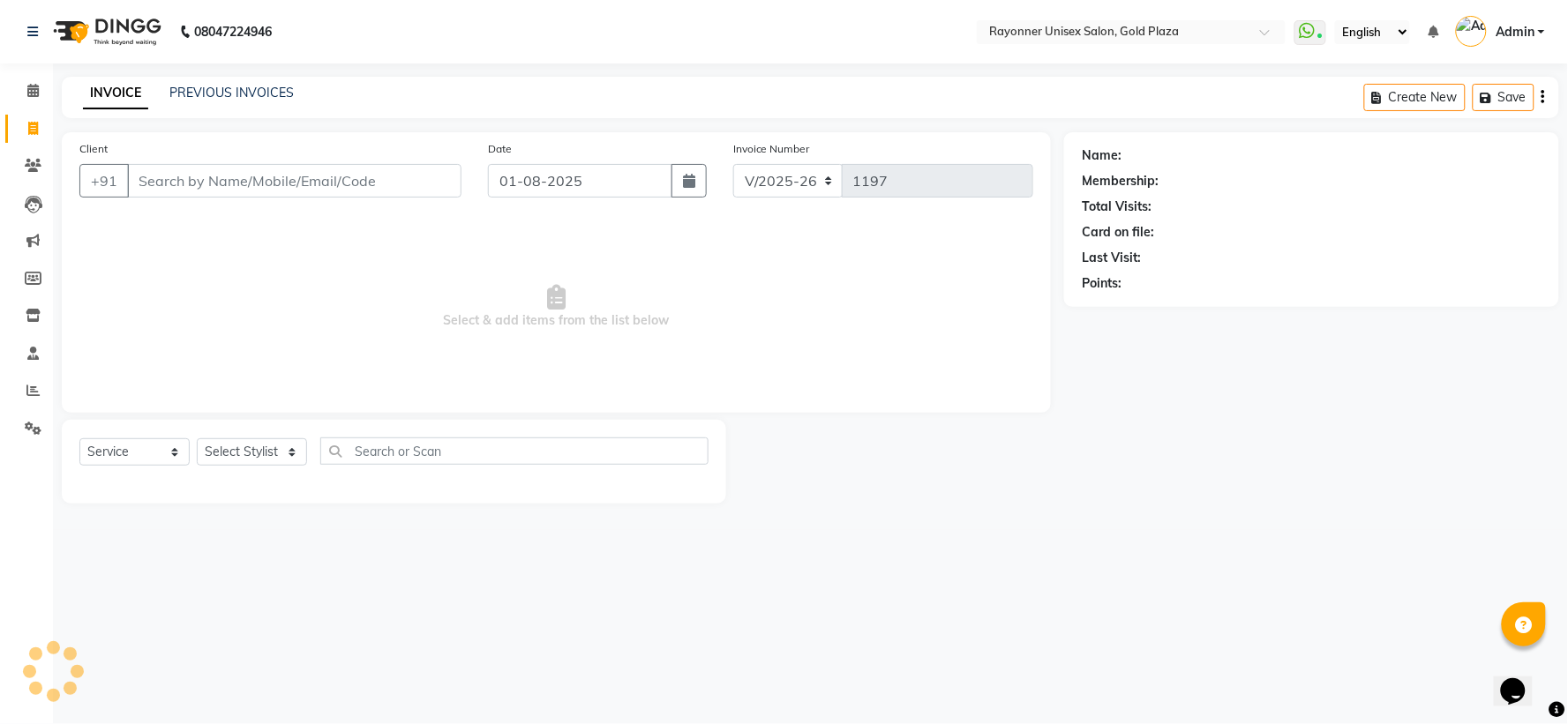 select on "P" 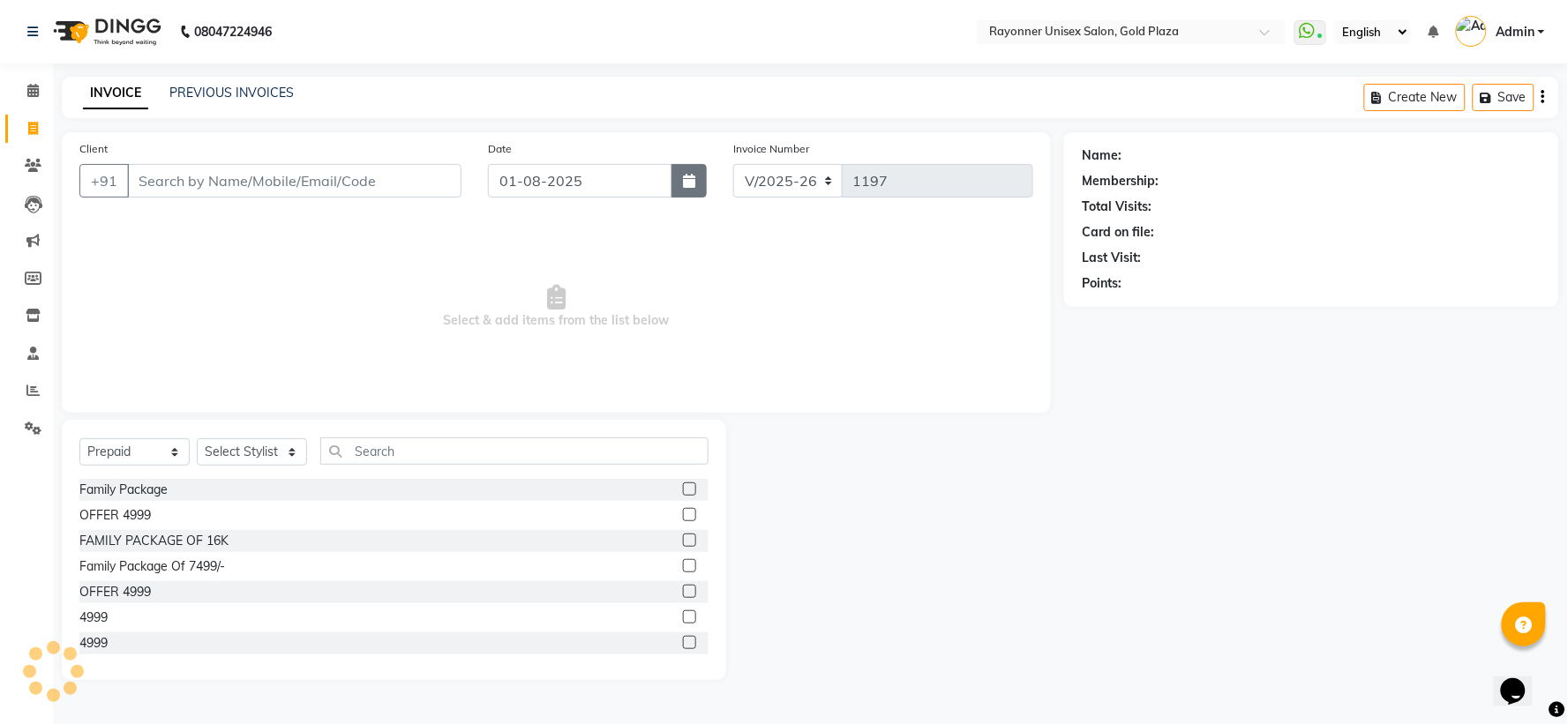 click 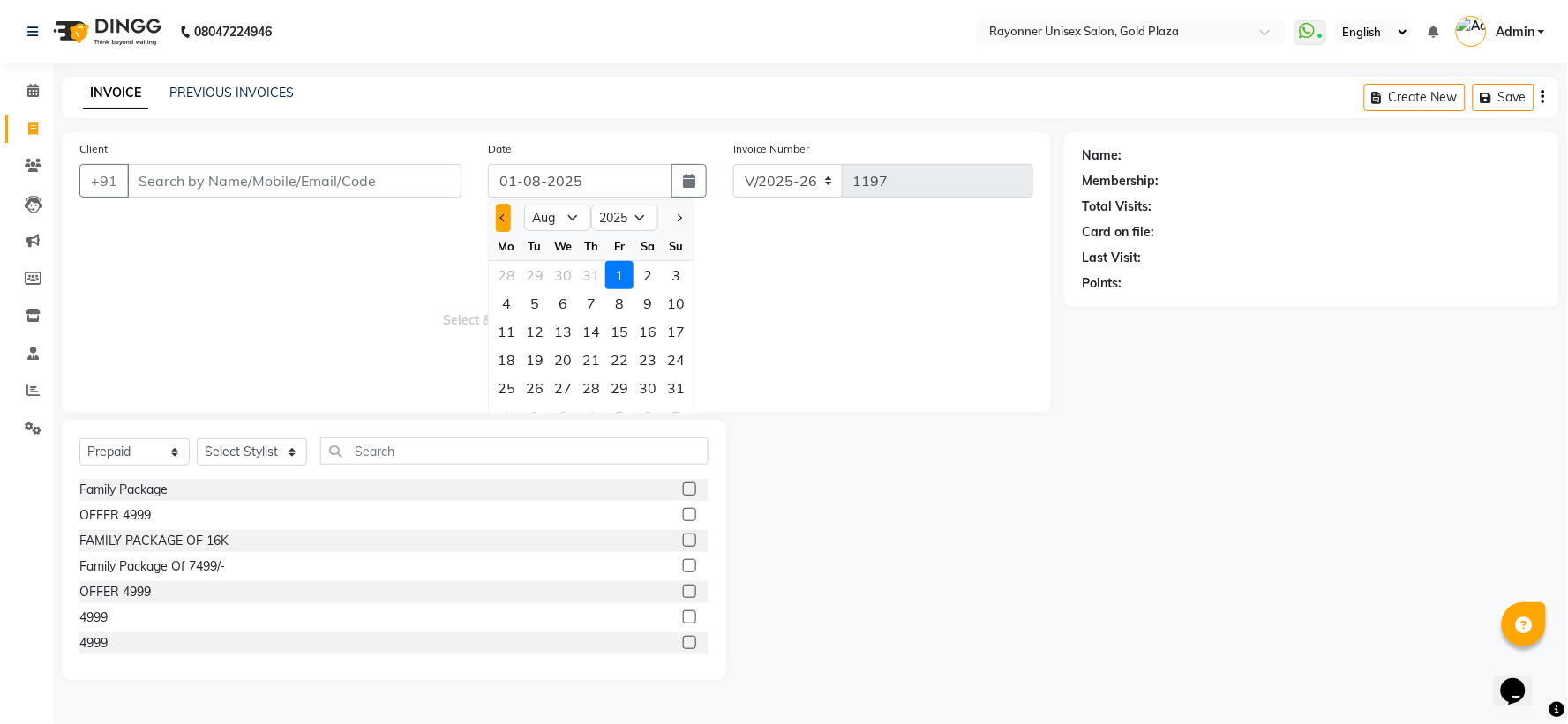 click 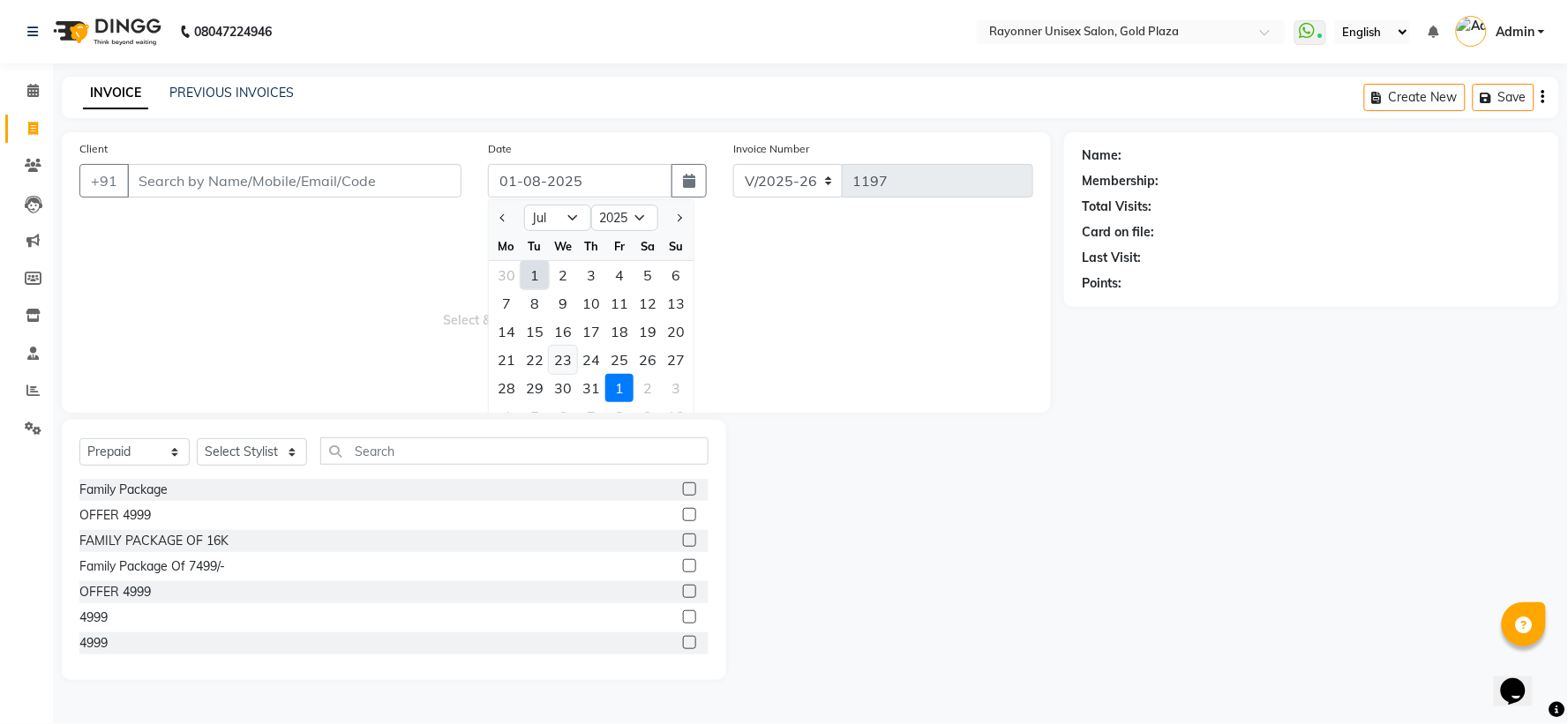 click on "23" 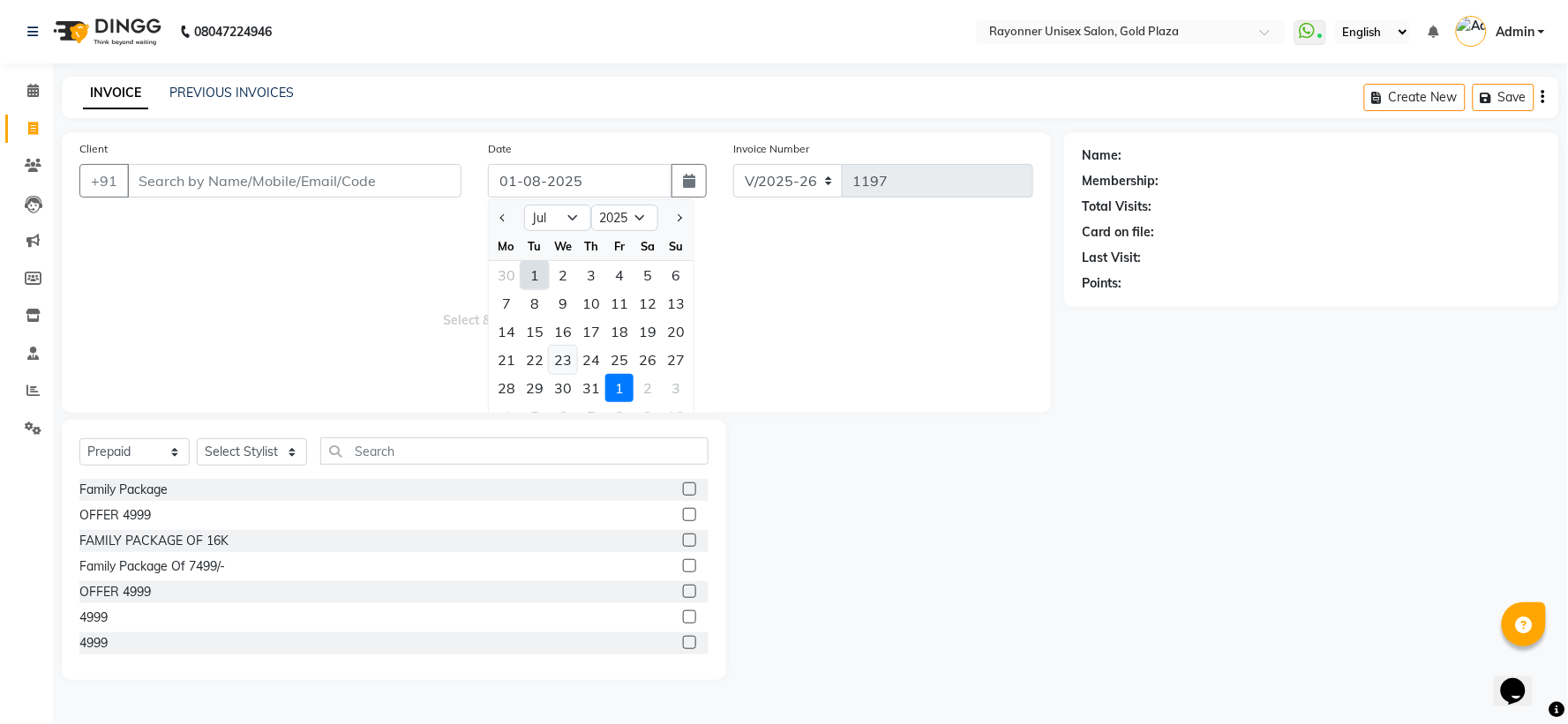 type on "23-07-2025" 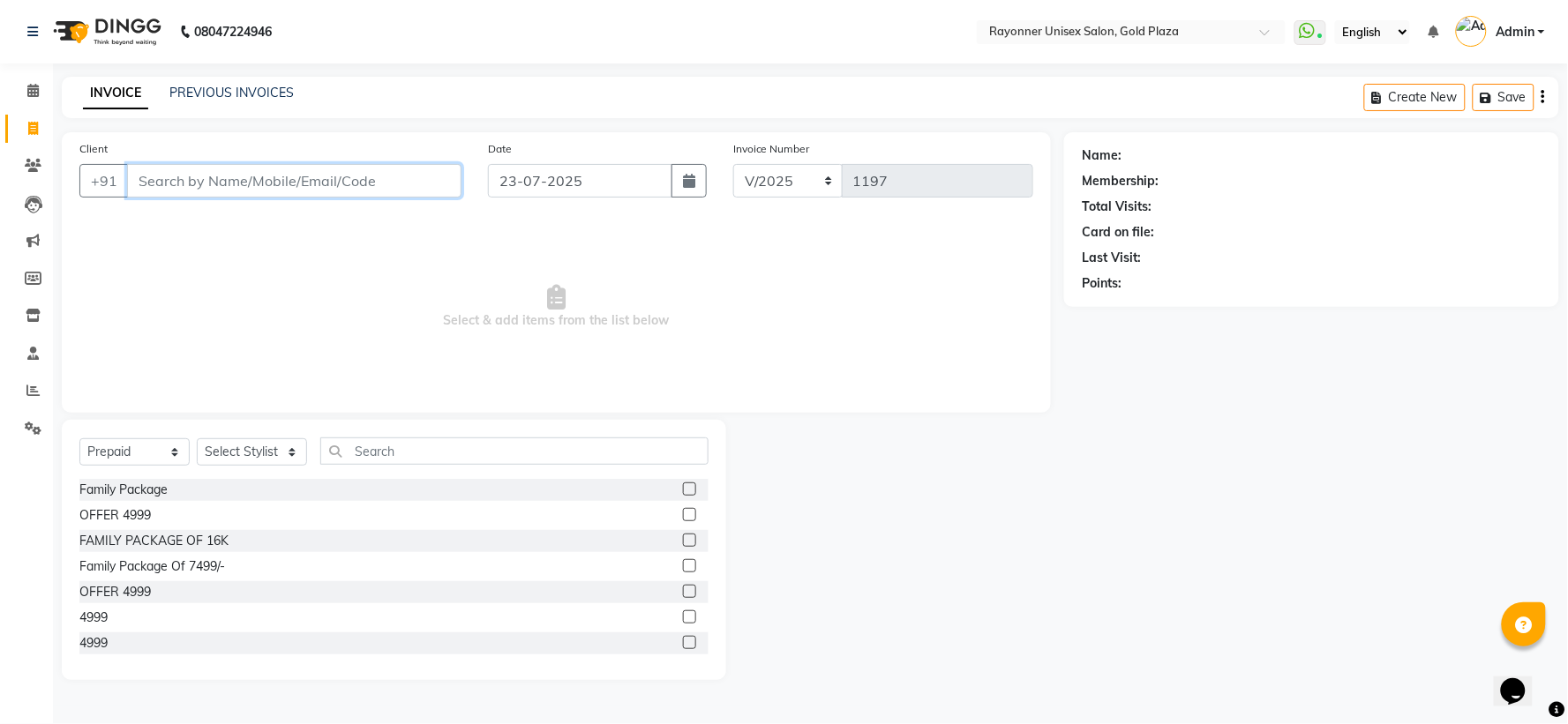 click on "Client" at bounding box center [294, 181] 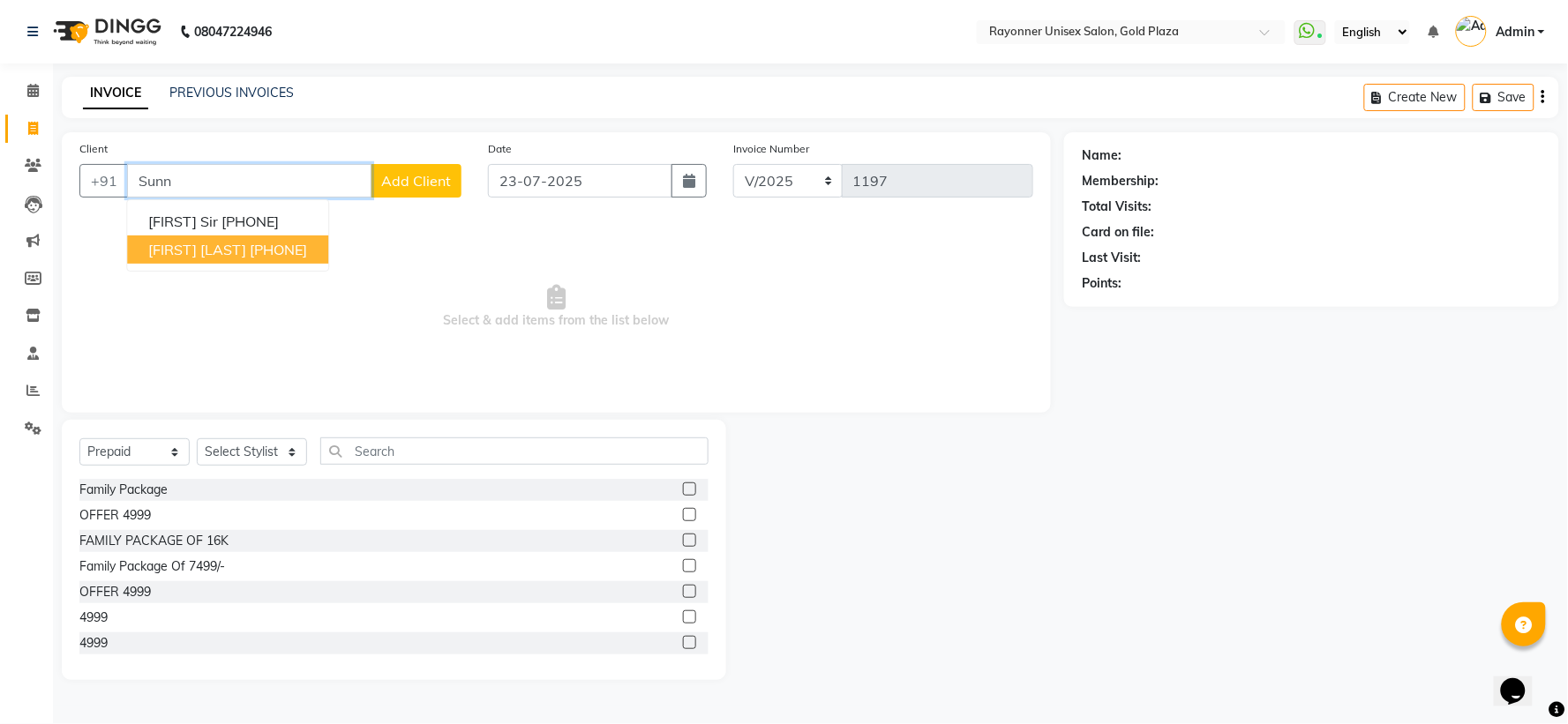 click on "[FIRST] [LAST] [PHONE]" at bounding box center [228, 250] 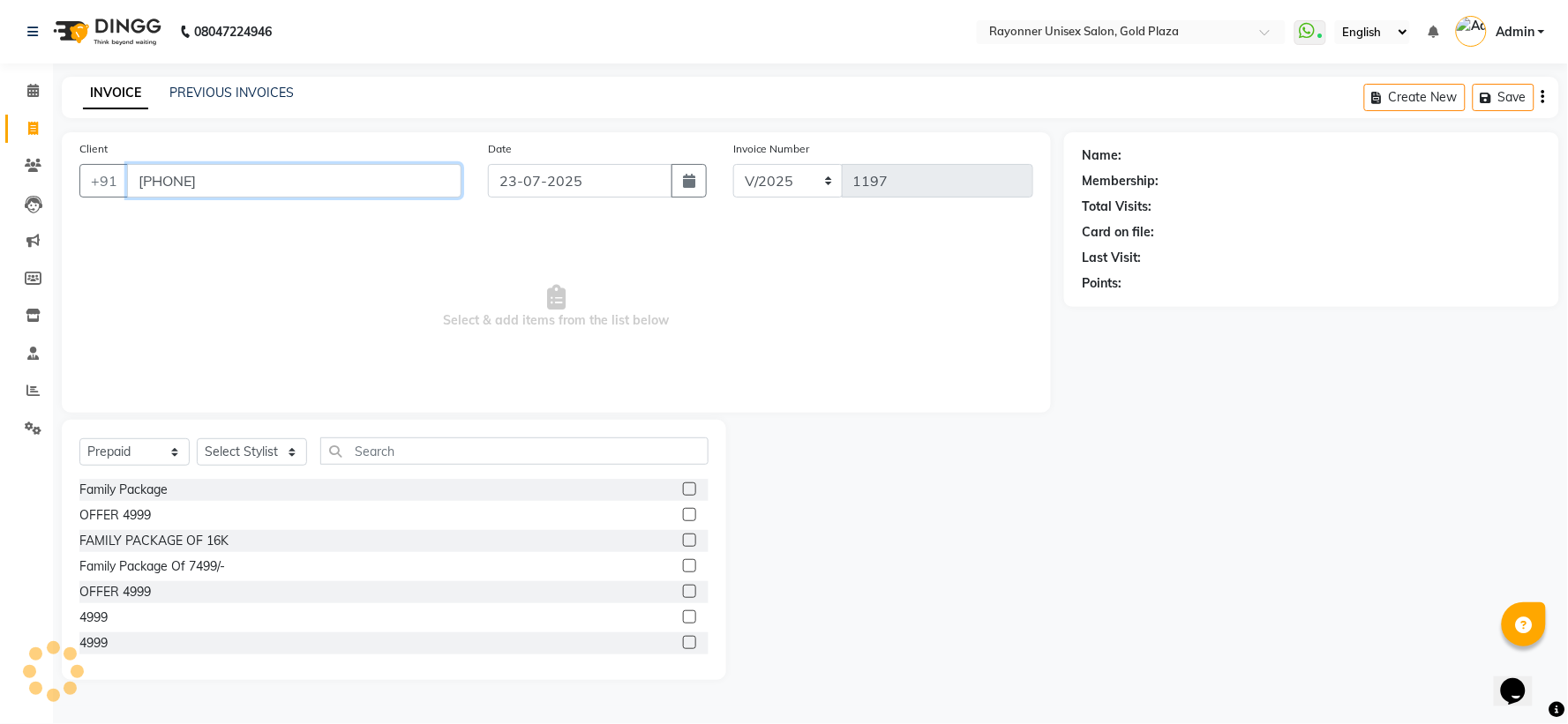 type on "[PHONE]" 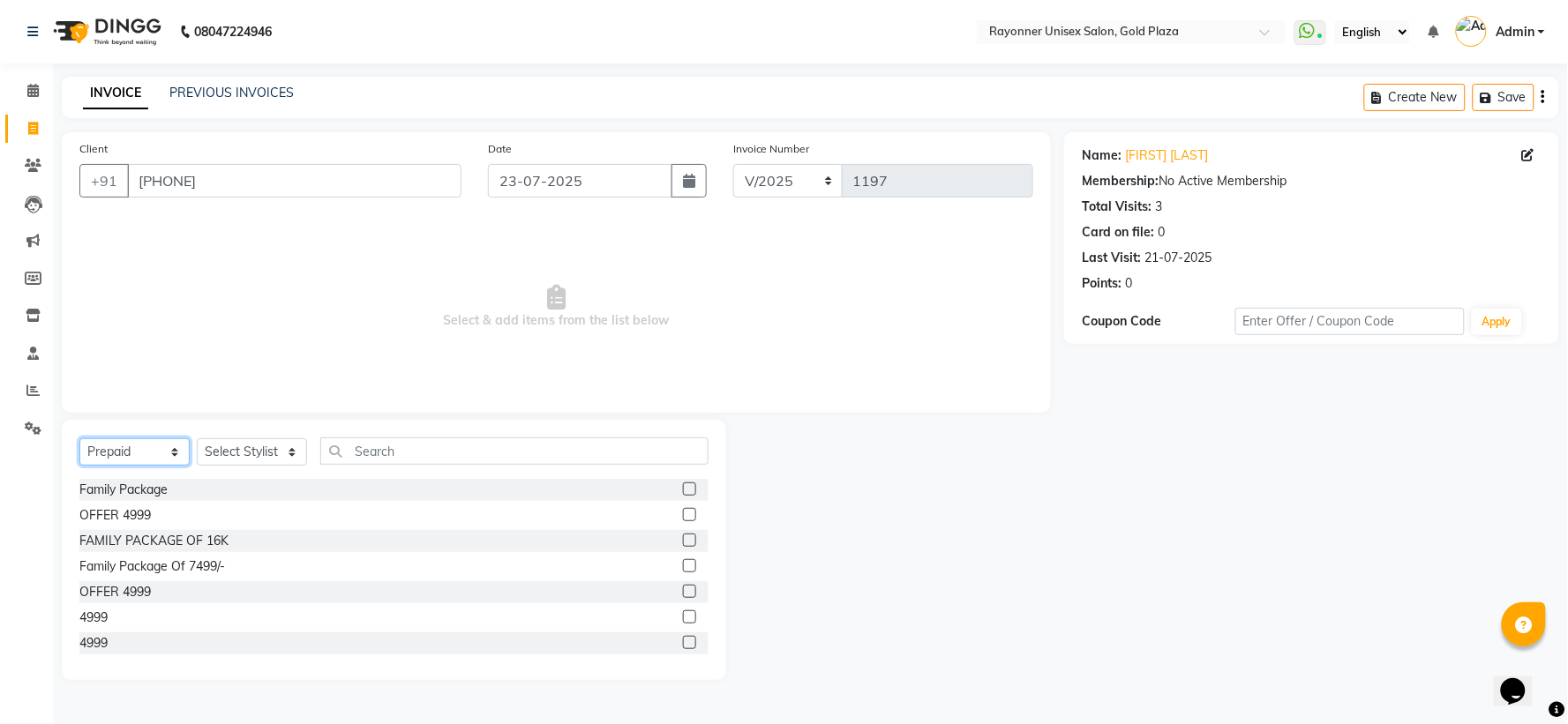 click on "Select  Service  Product  Membership  Package Voucher Prepaid Gift Card" 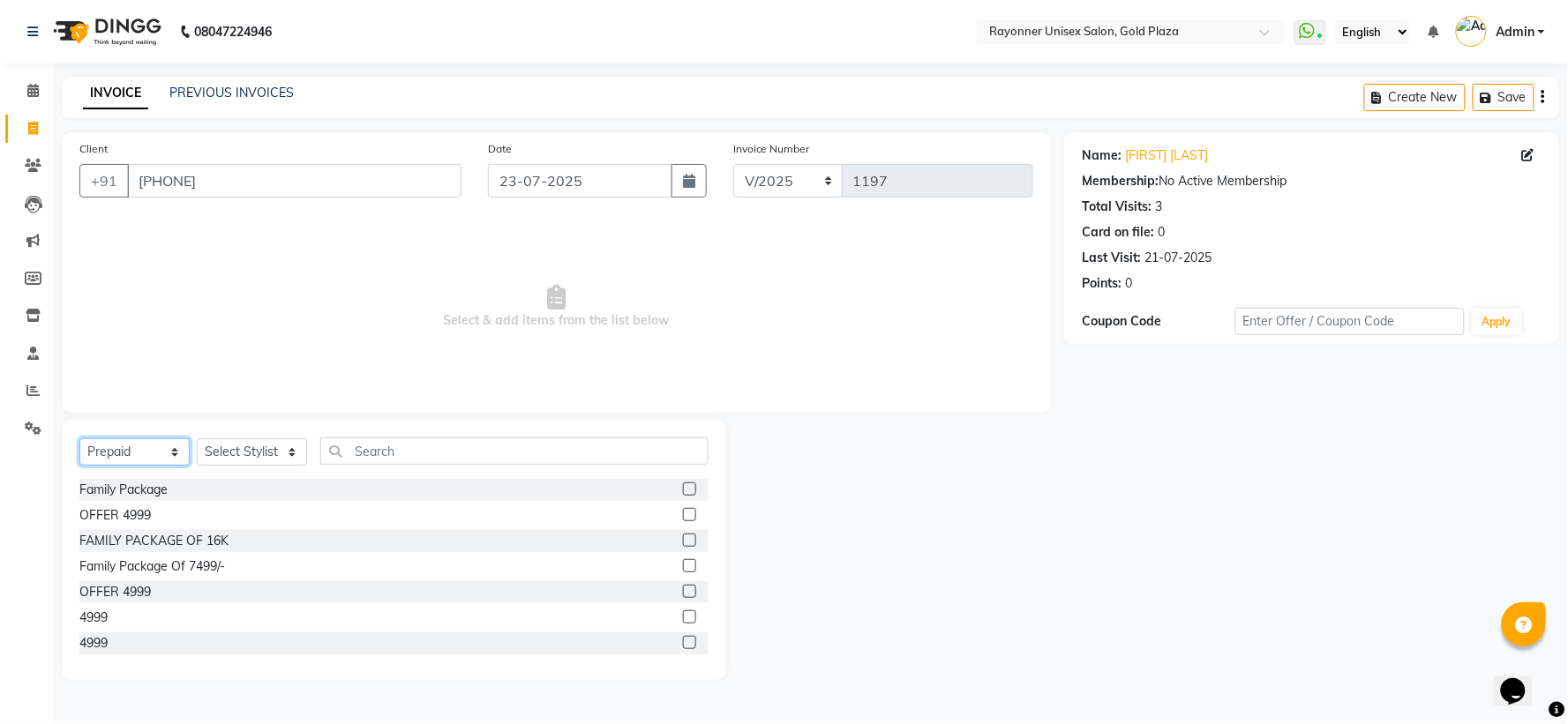 select on "service" 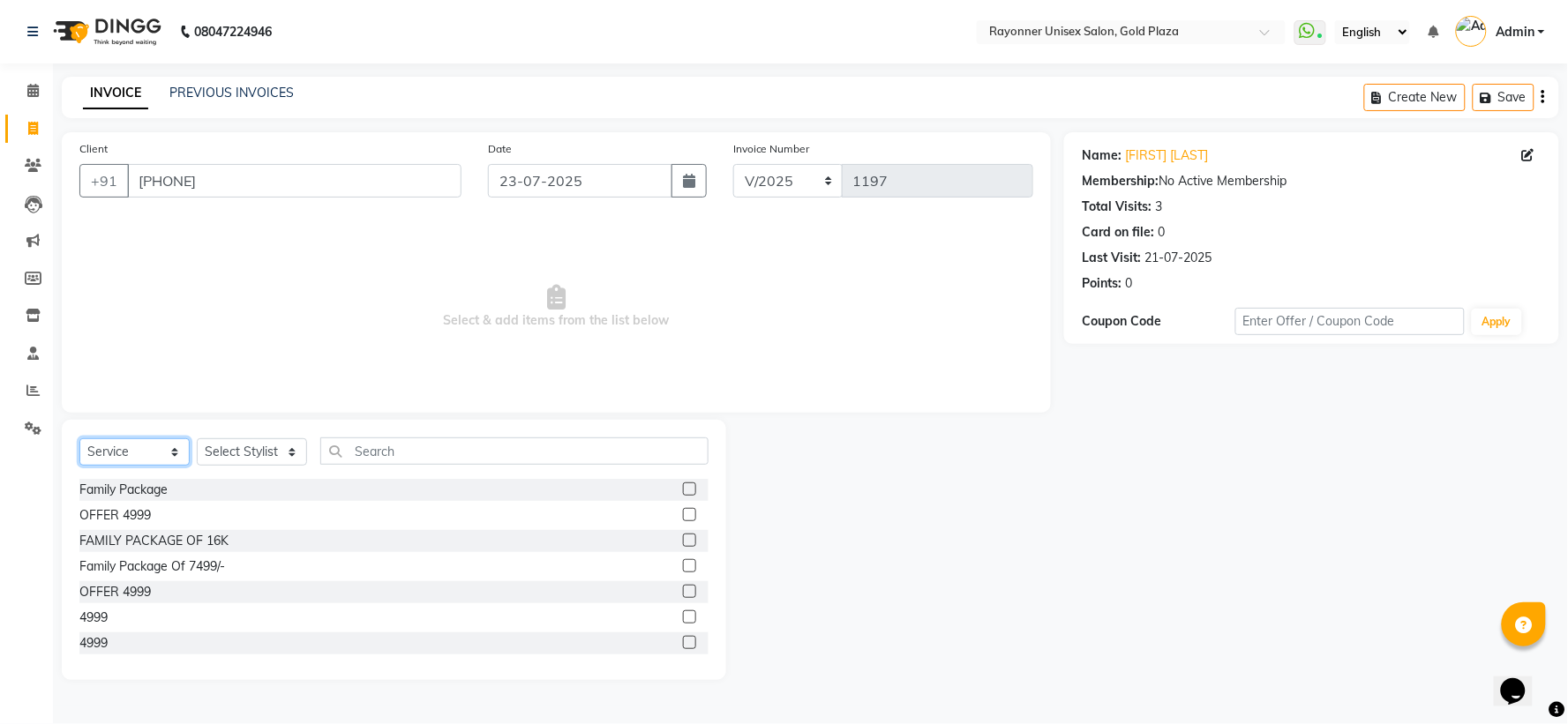 click on "Select  Service  Product  Membership  Package Voucher Prepaid Gift Card" 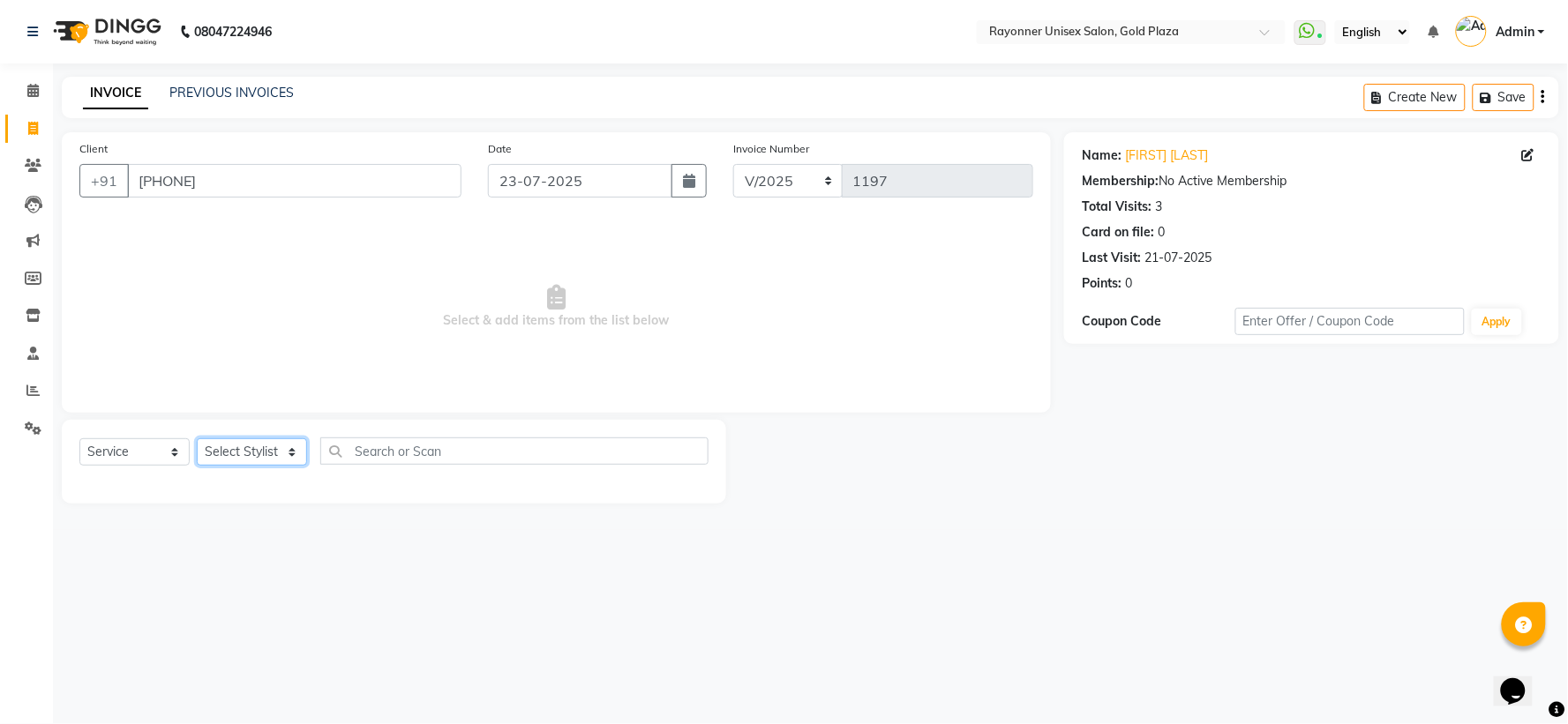 click on "Select Stylist [NAME] [LAST] [NAME] [LAST] [NAME] [LAST] [NAME] [LAST] [NAME] [LAST] [NAME] [LAST]" 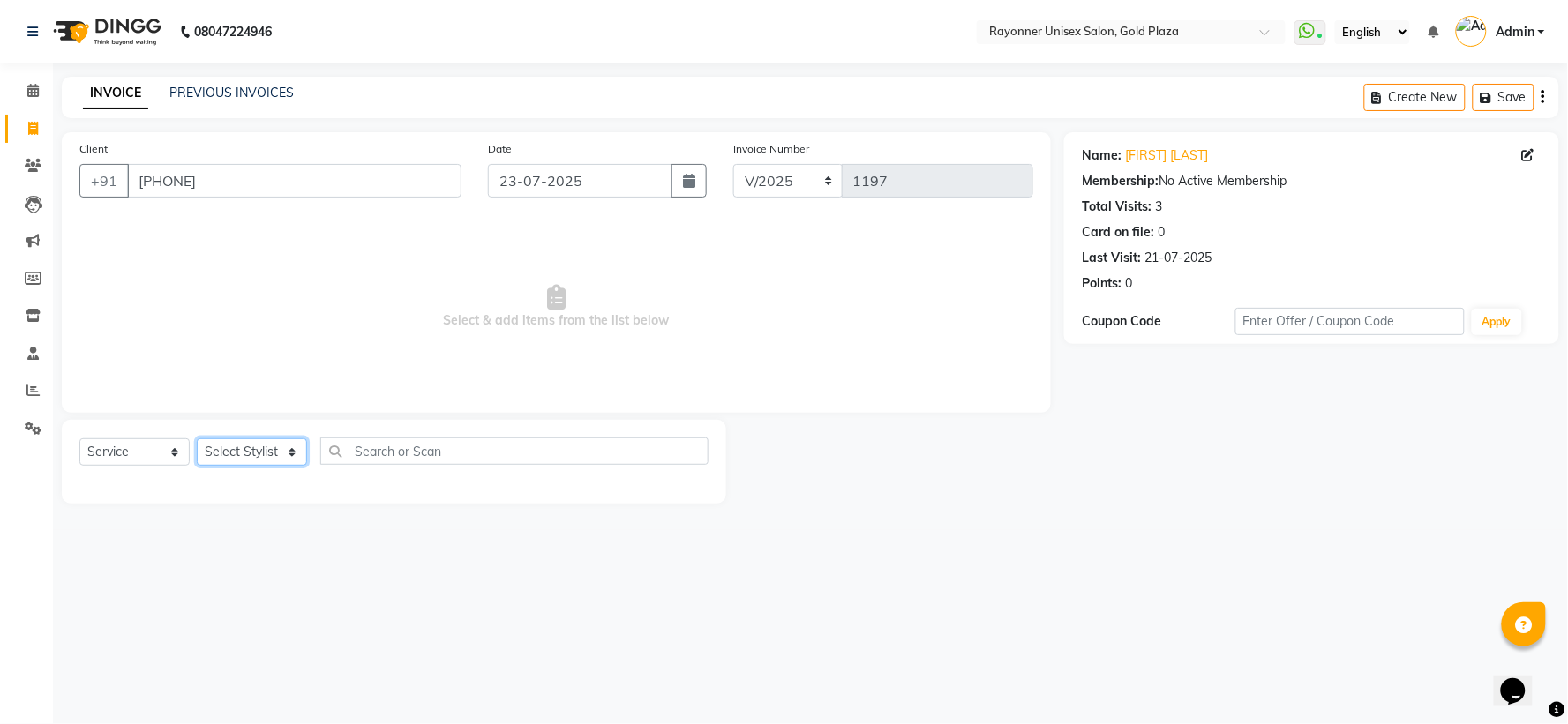 select on "49274" 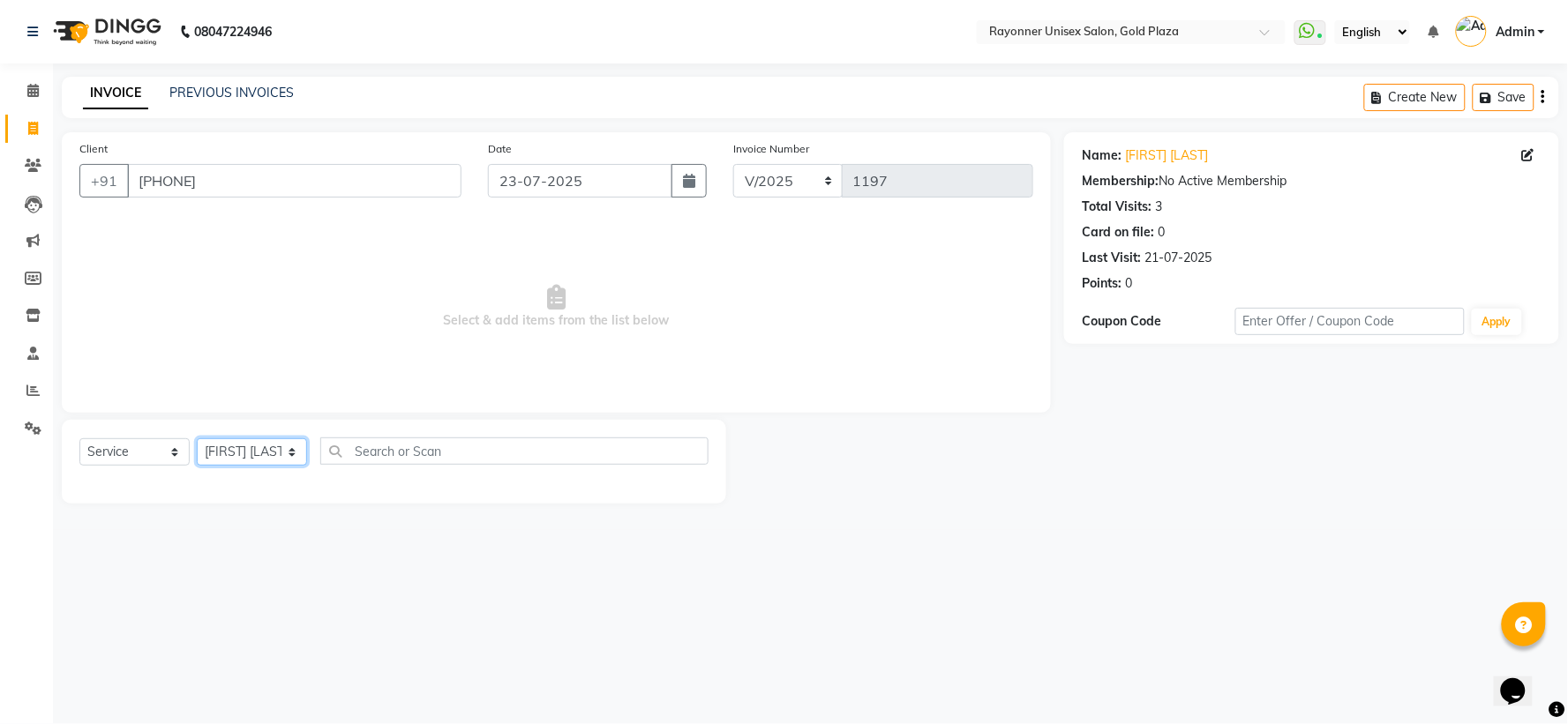 click on "Select Stylist [NAME] [LAST] [NAME] [LAST] [NAME] [LAST] [NAME] [LAST] [NAME] [LAST] [NAME] [LAST]" 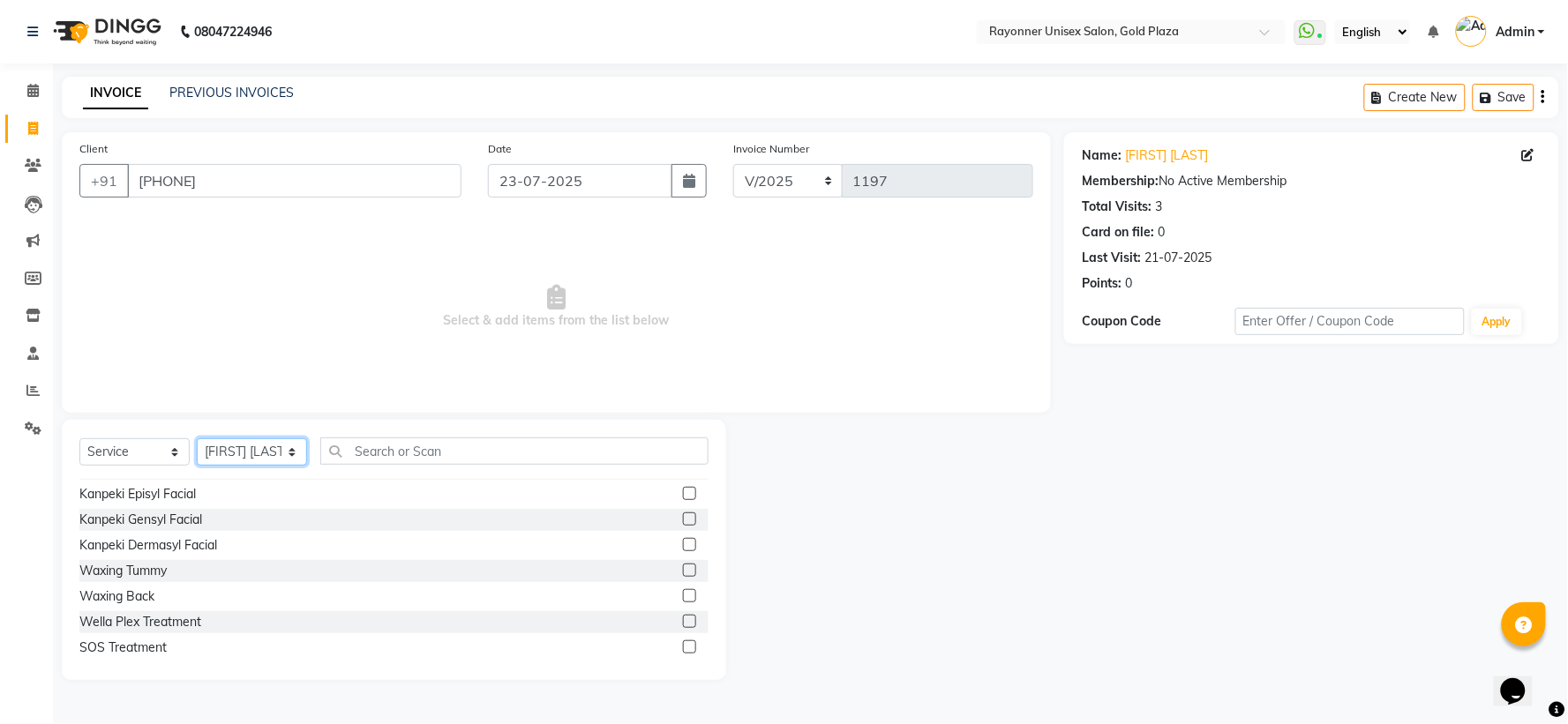 scroll, scrollTop: 783, scrollLeft: 0, axis: vertical 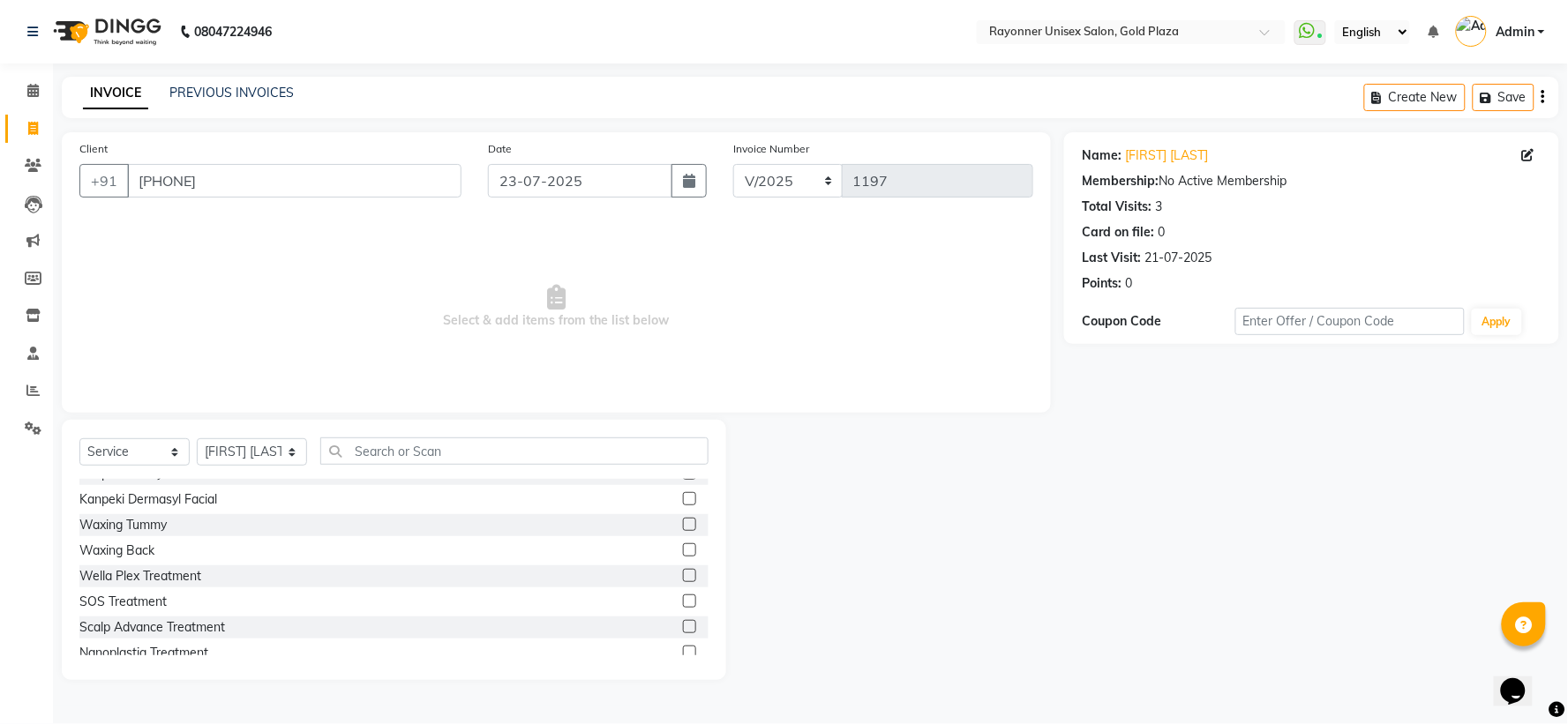 click 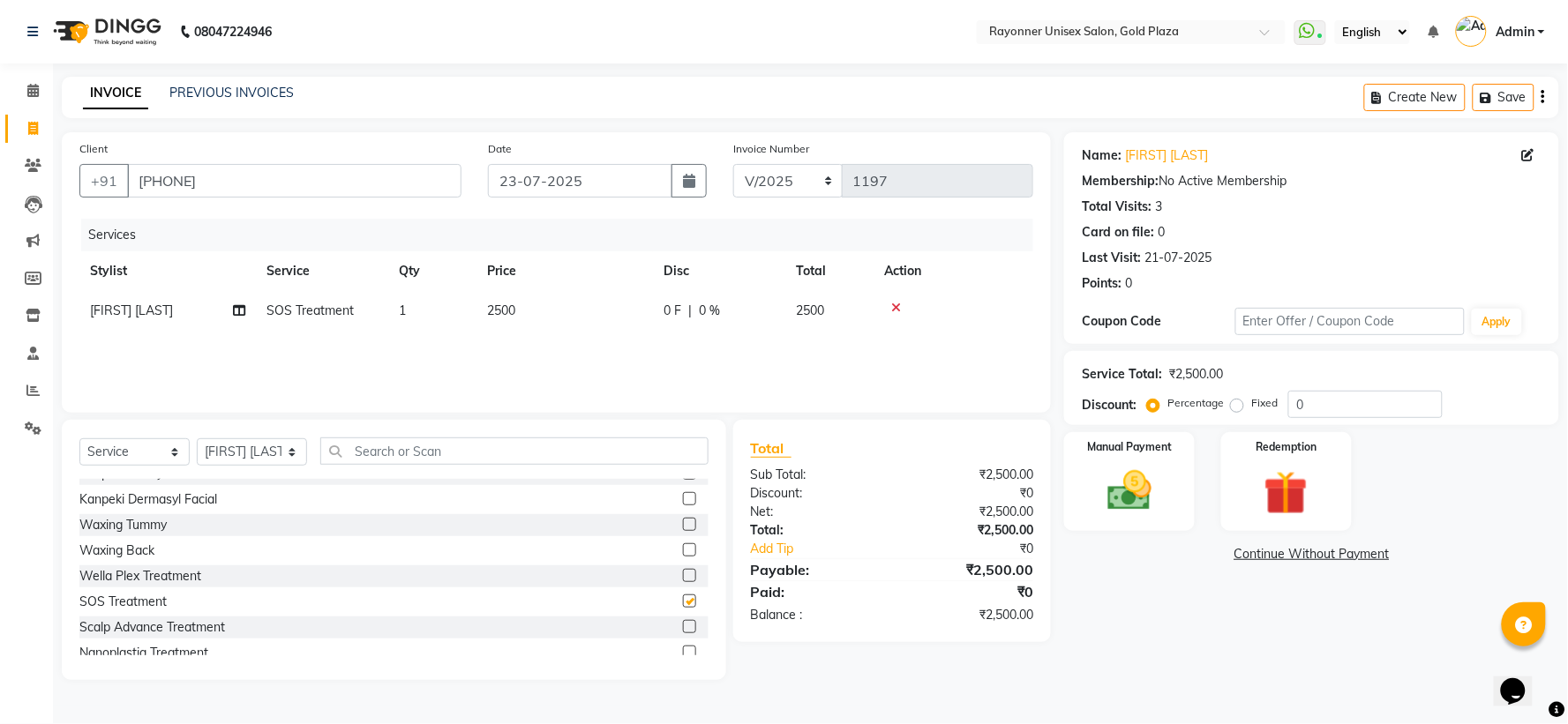 checkbox on "false" 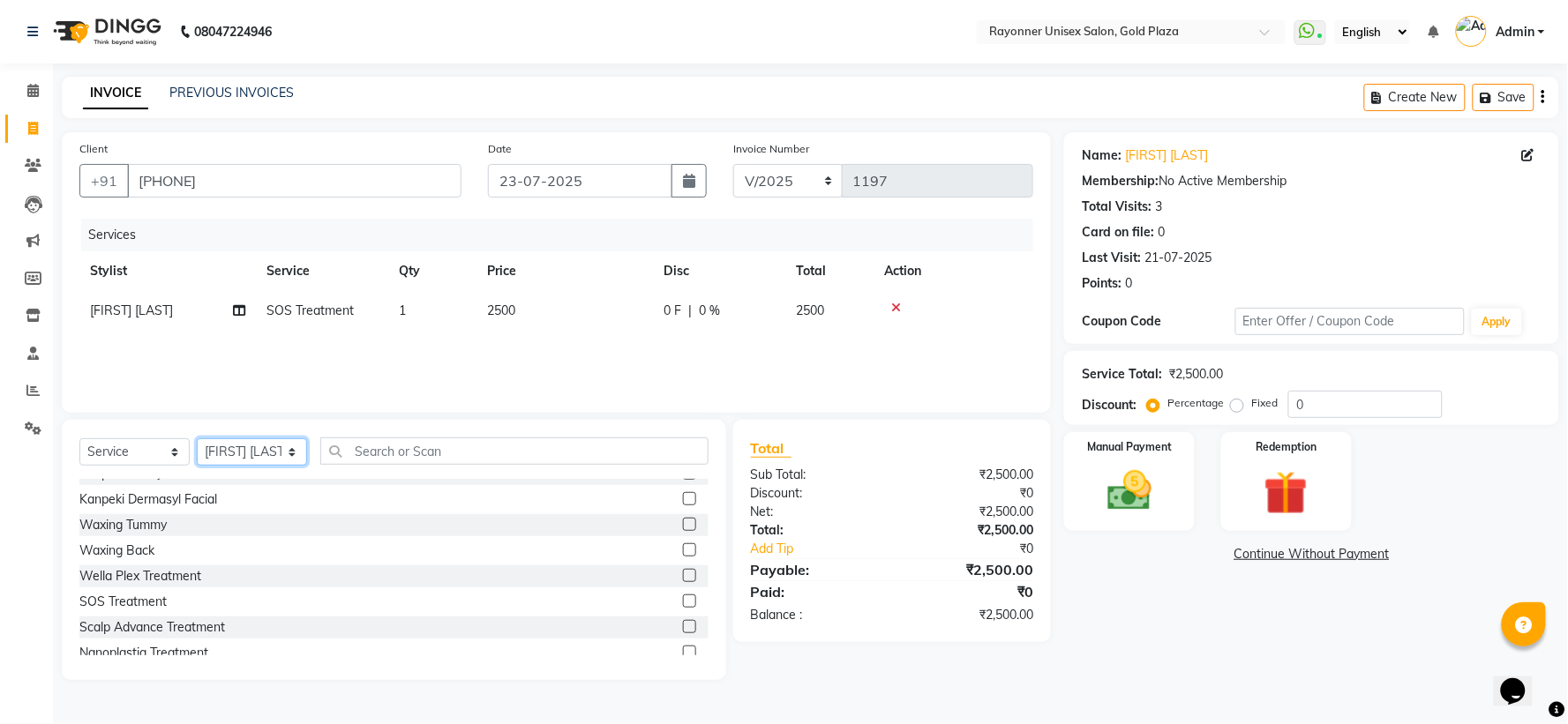 click on "Select Stylist [NAME] [LAST] [NAME] [LAST] [NAME] [LAST] [NAME] [LAST] [NAME] [LAST] [NAME] [LAST]" 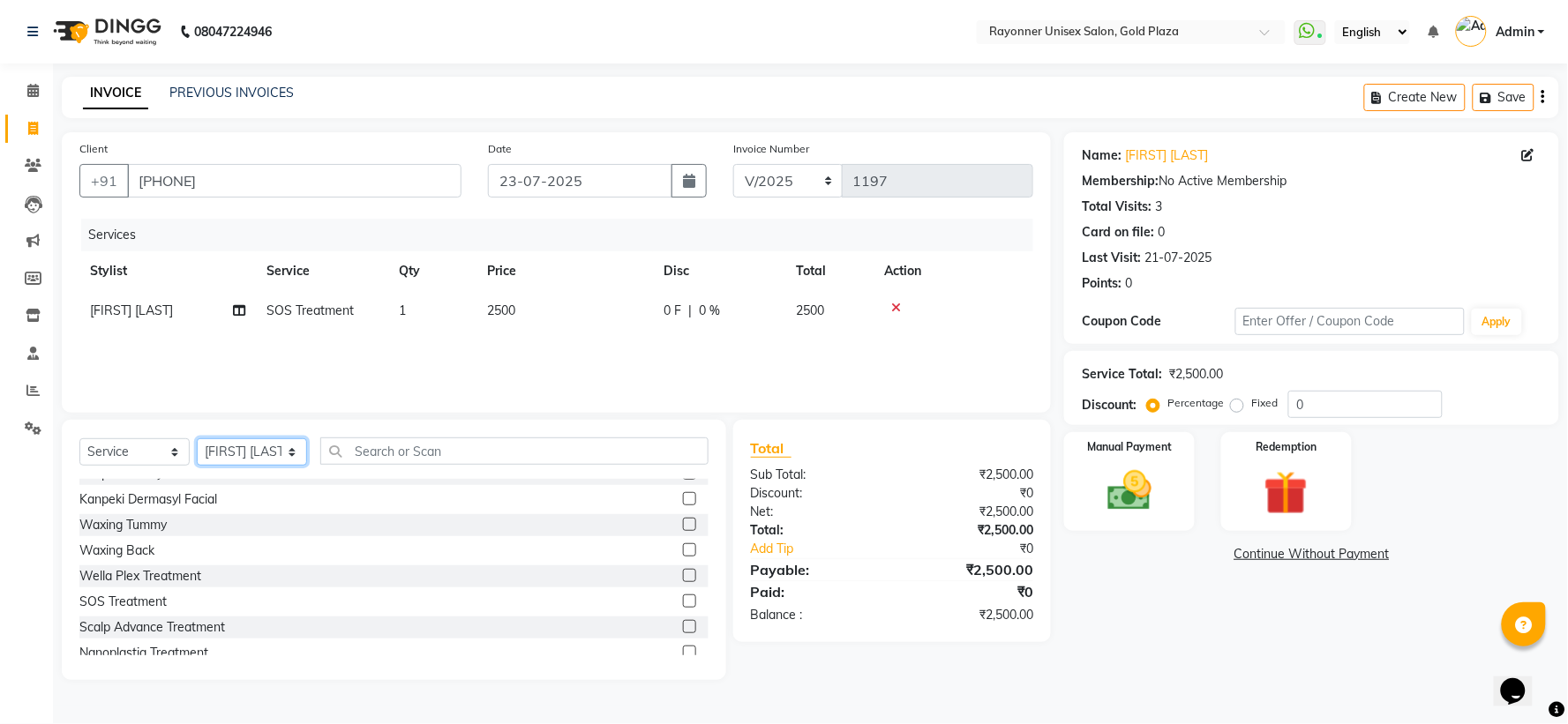 select on "72204" 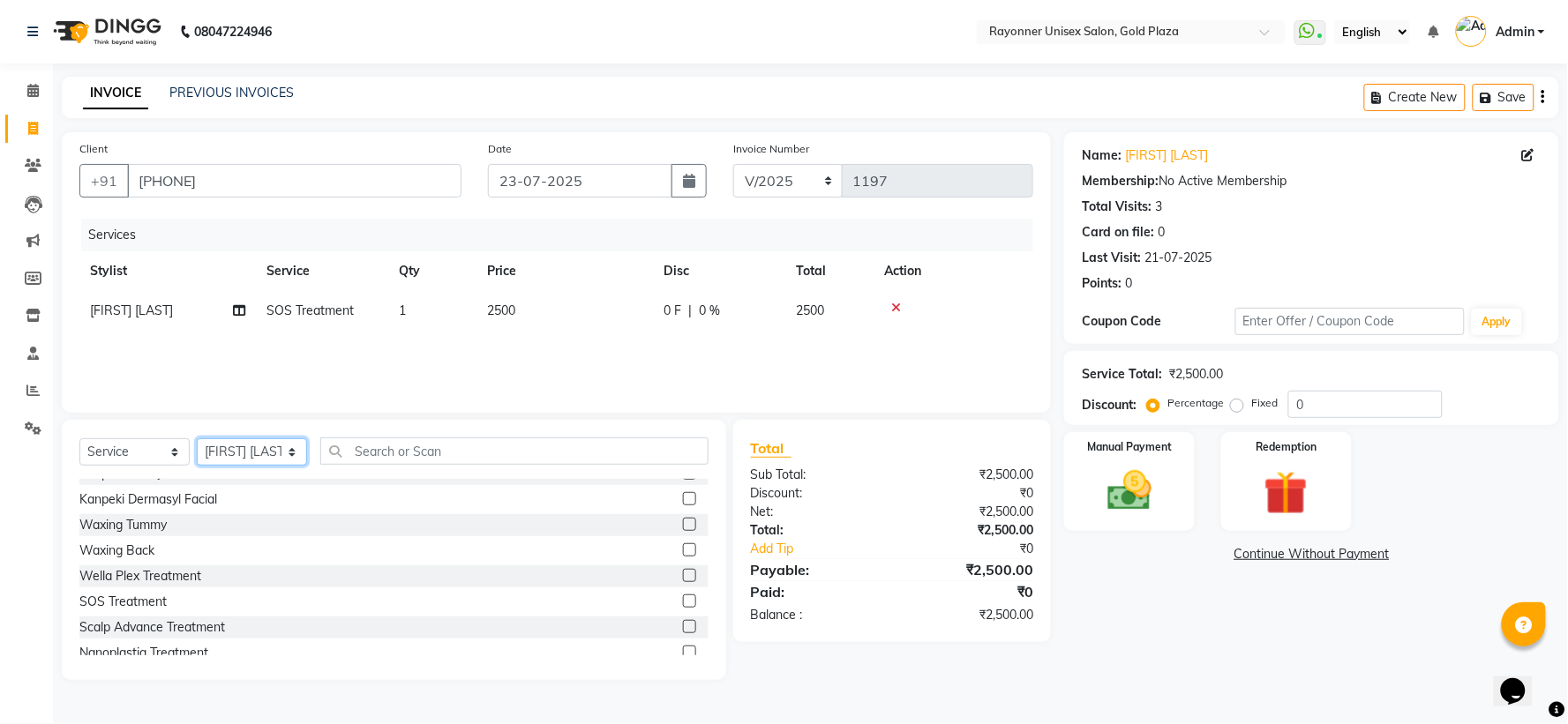 click on "Select Stylist [NAME] [LAST] [NAME] [LAST] [NAME] [LAST] [NAME] [LAST] [NAME] [LAST] [NAME] [LAST]" 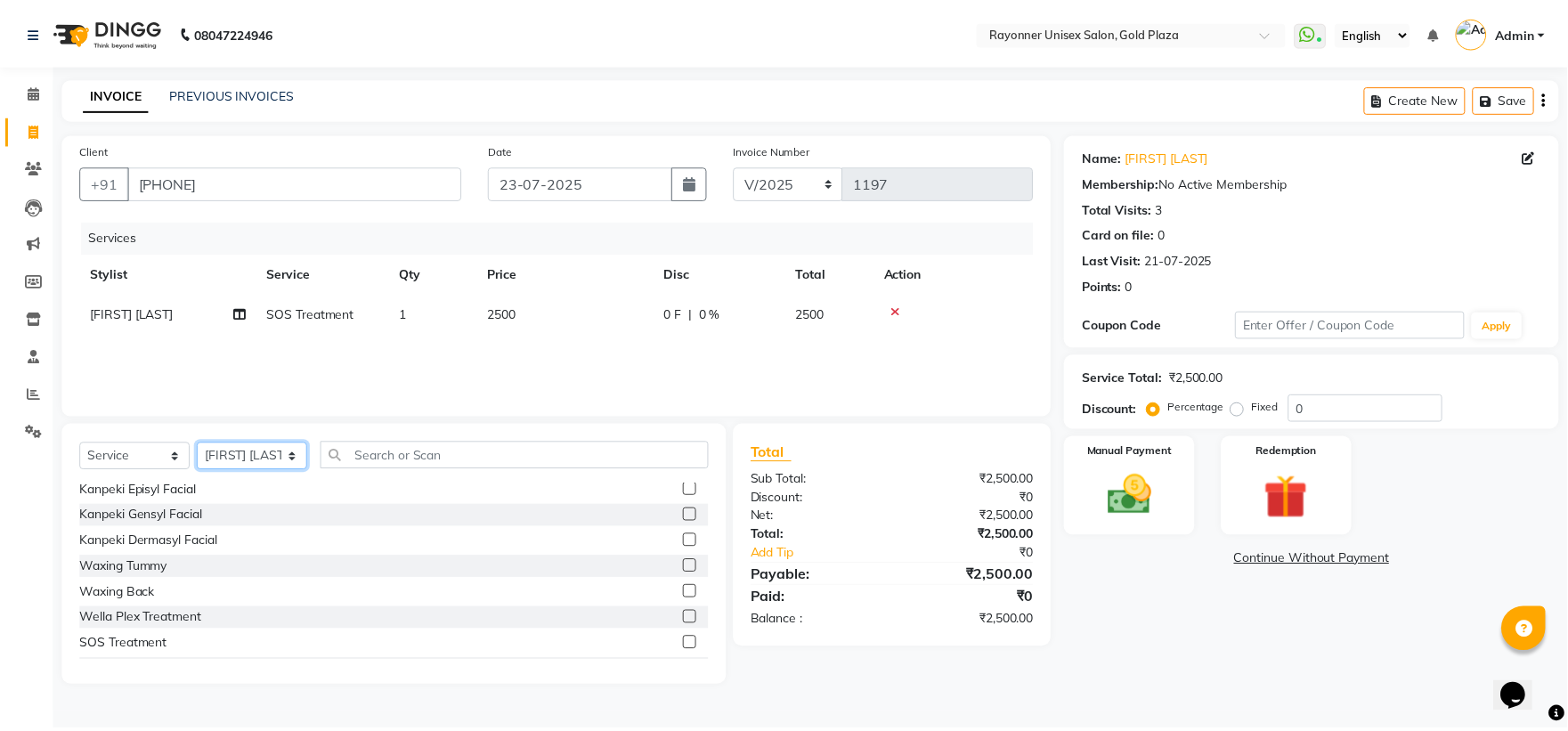 scroll, scrollTop: 654, scrollLeft: 0, axis: vertical 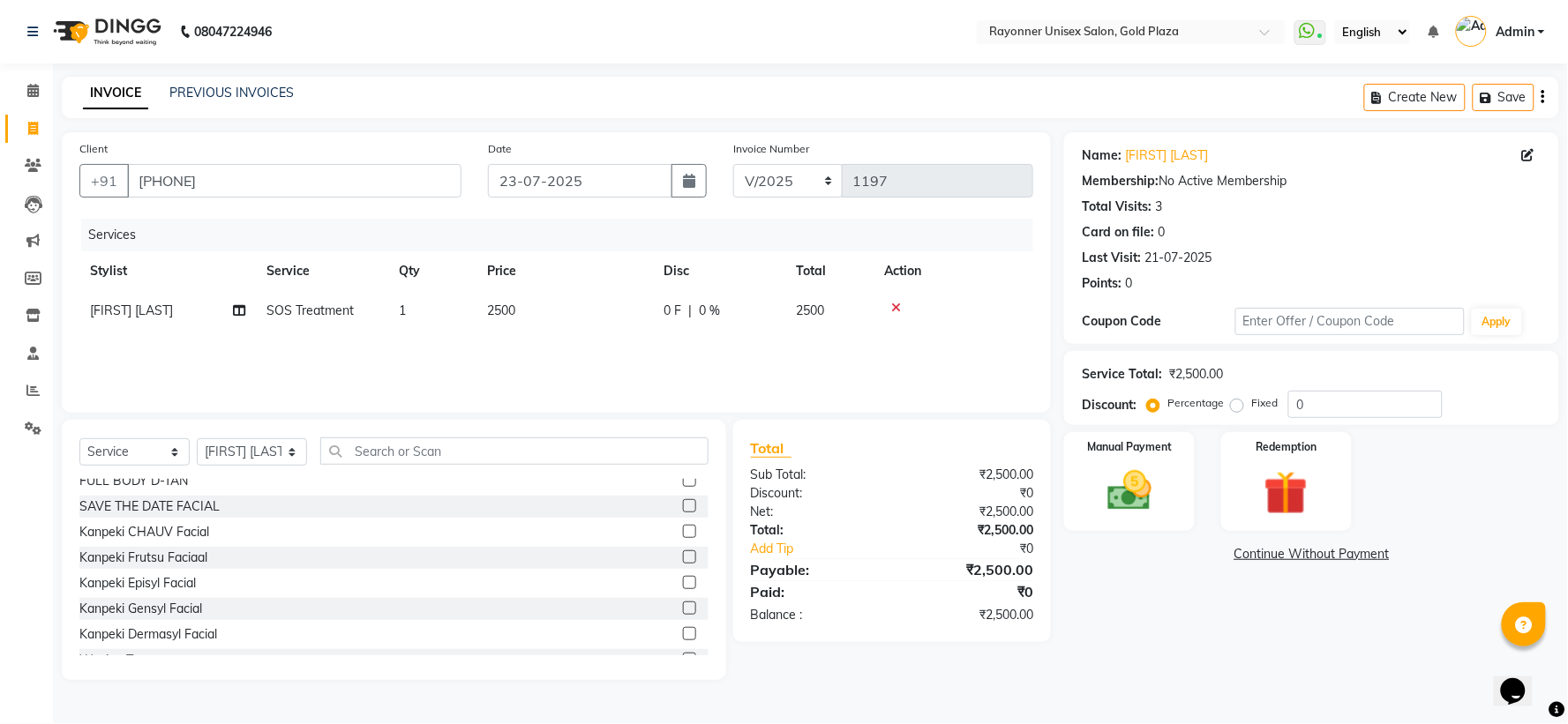 click 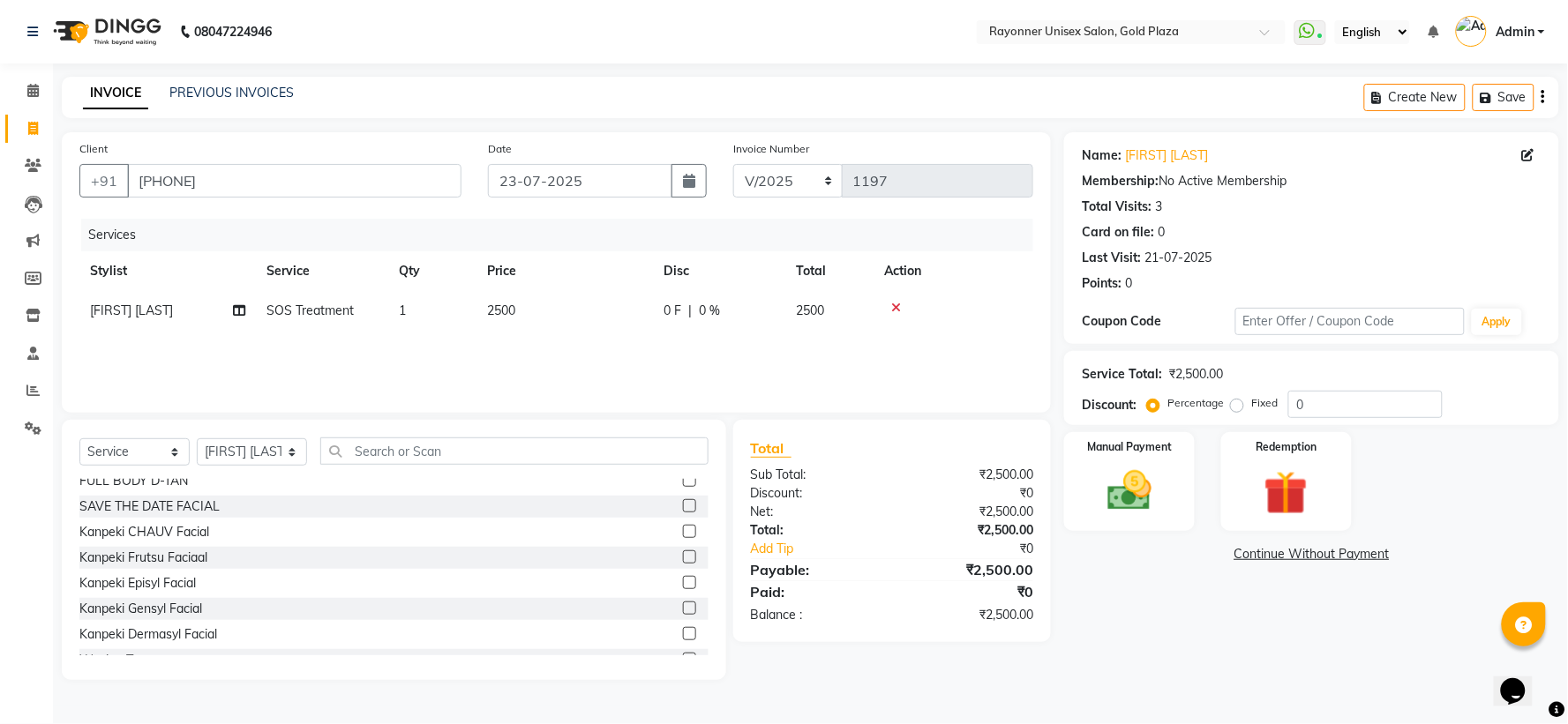 click at bounding box center (688, 506) 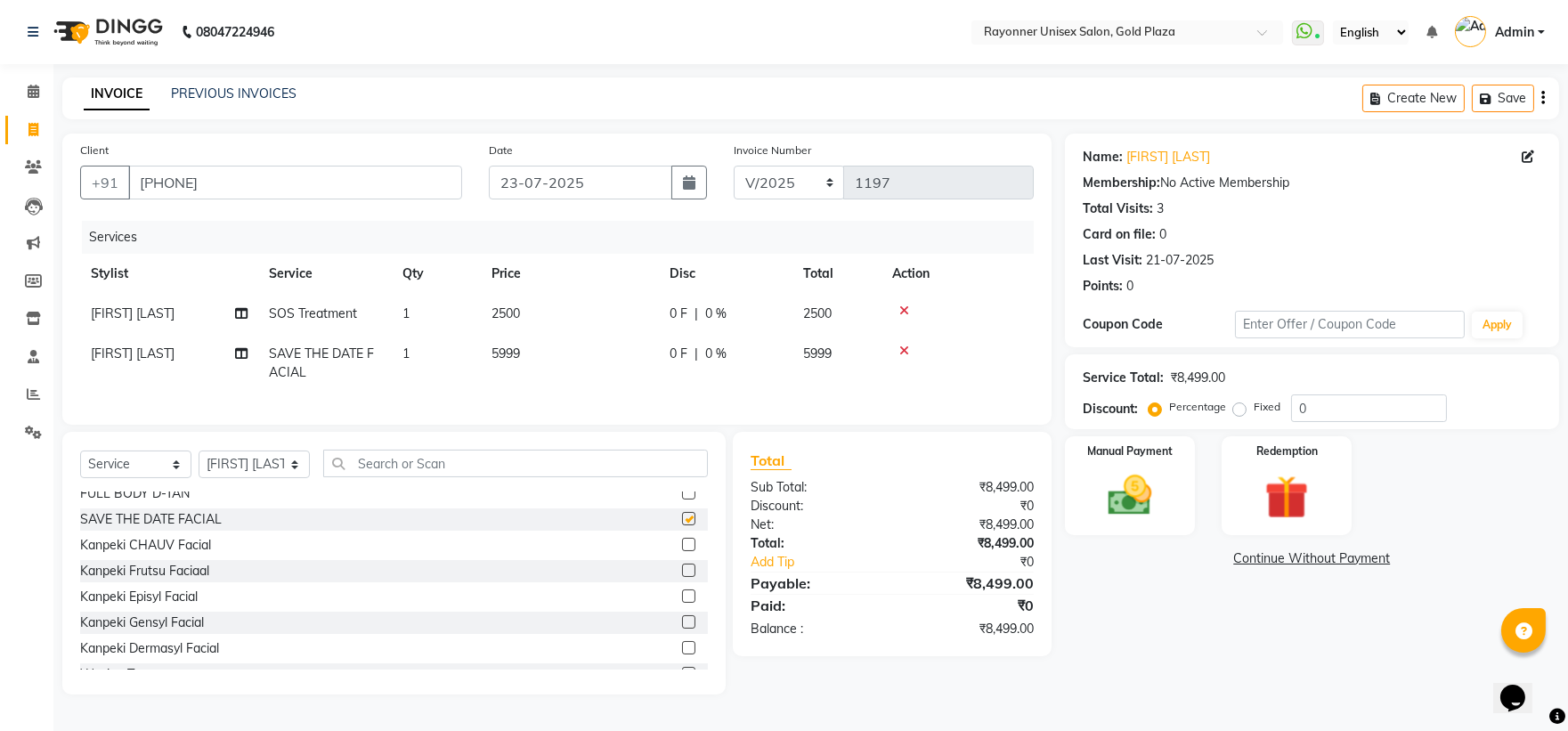 checkbox on "false" 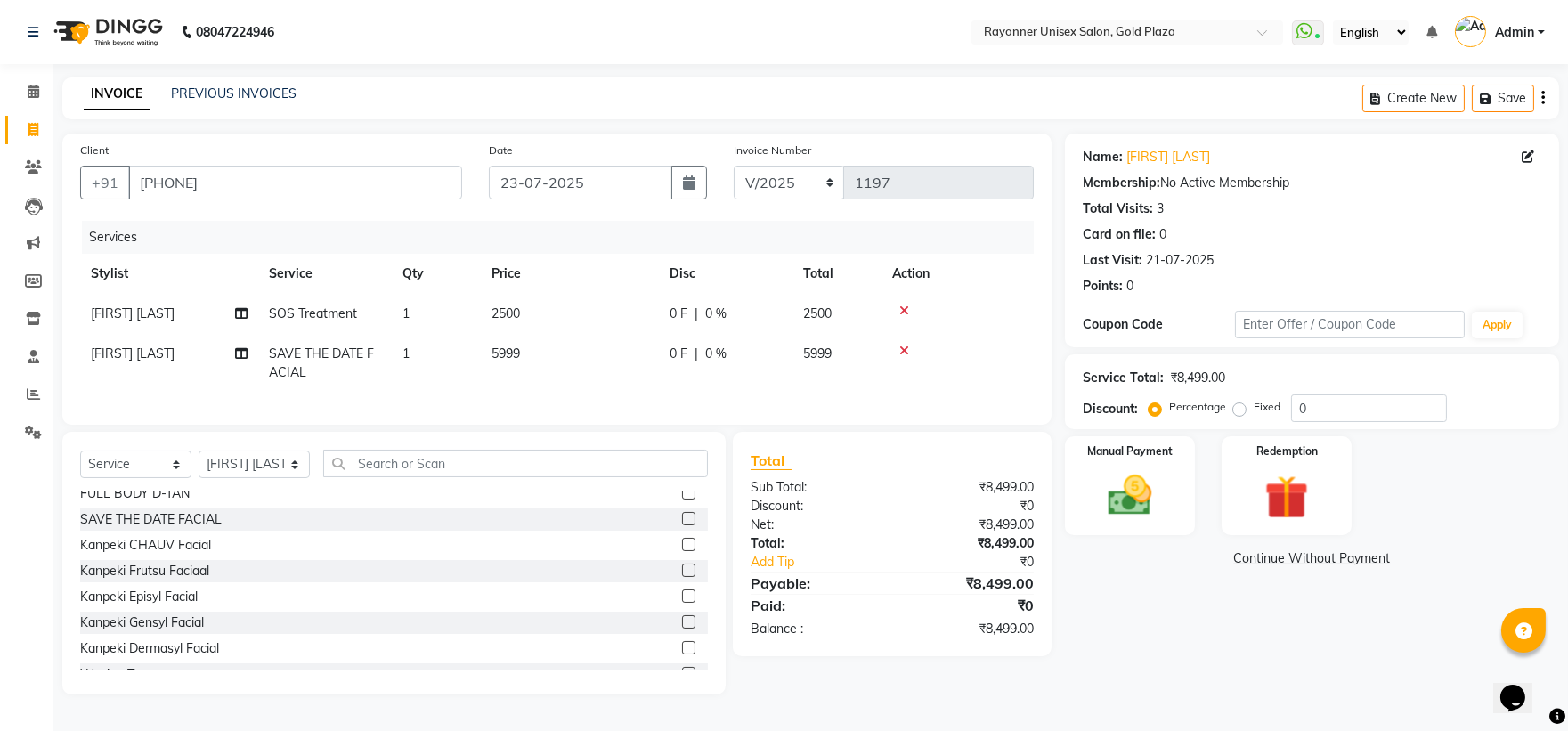 click on "5999" 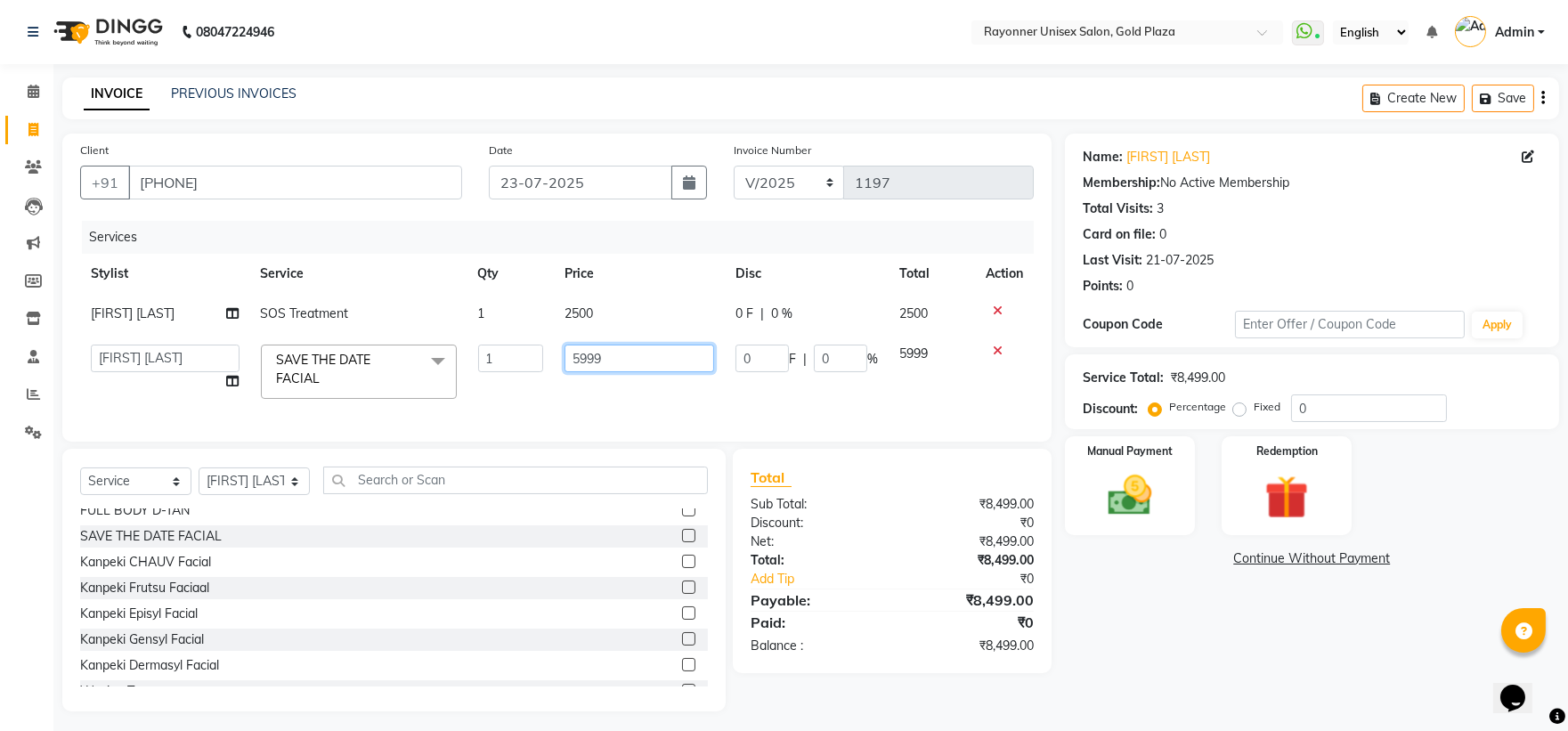 click on "5999" 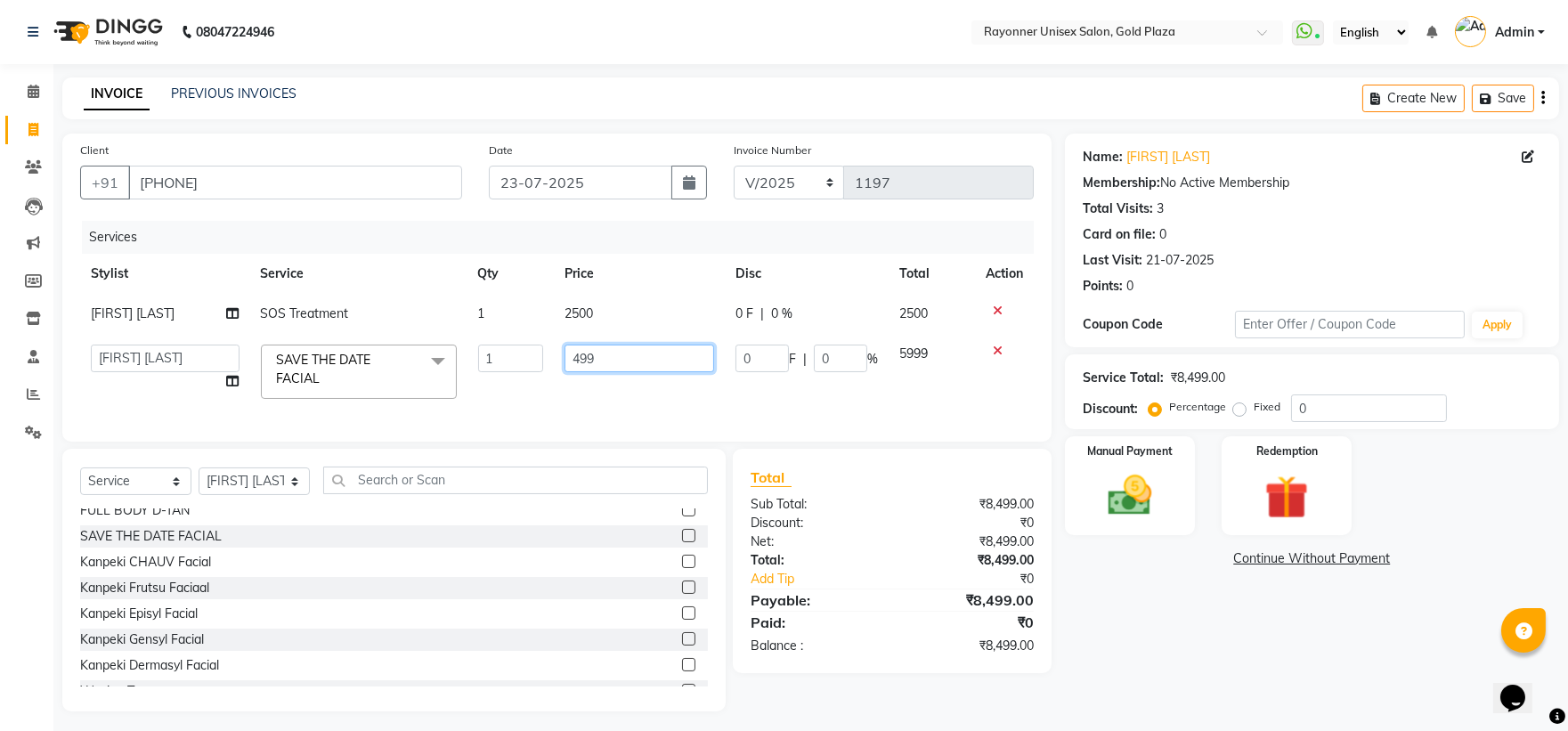 type on "4499" 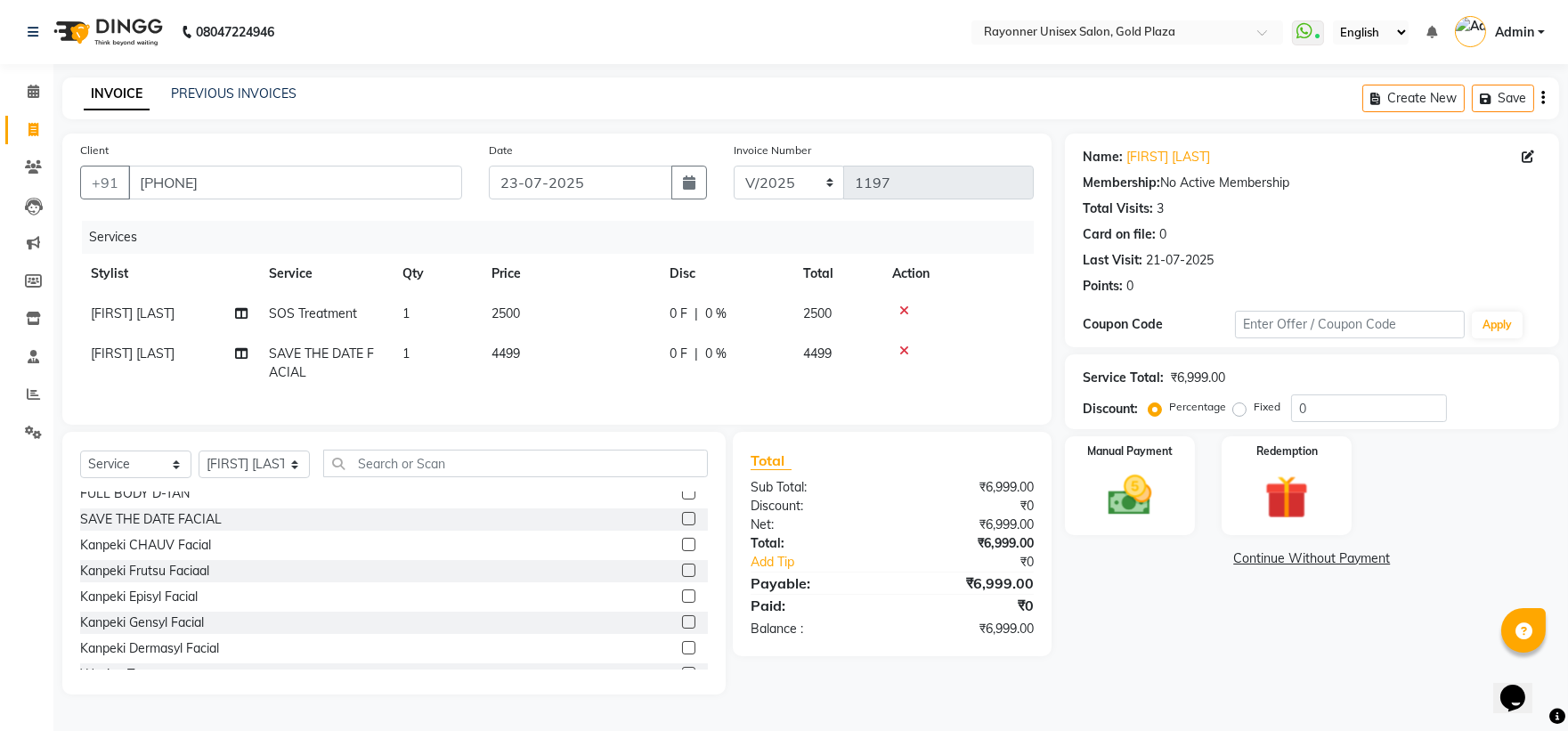 click on "[FIRST] [LAST] SAVE THE DATE FACIAL 1 4499 0 F | 0 % 4499" 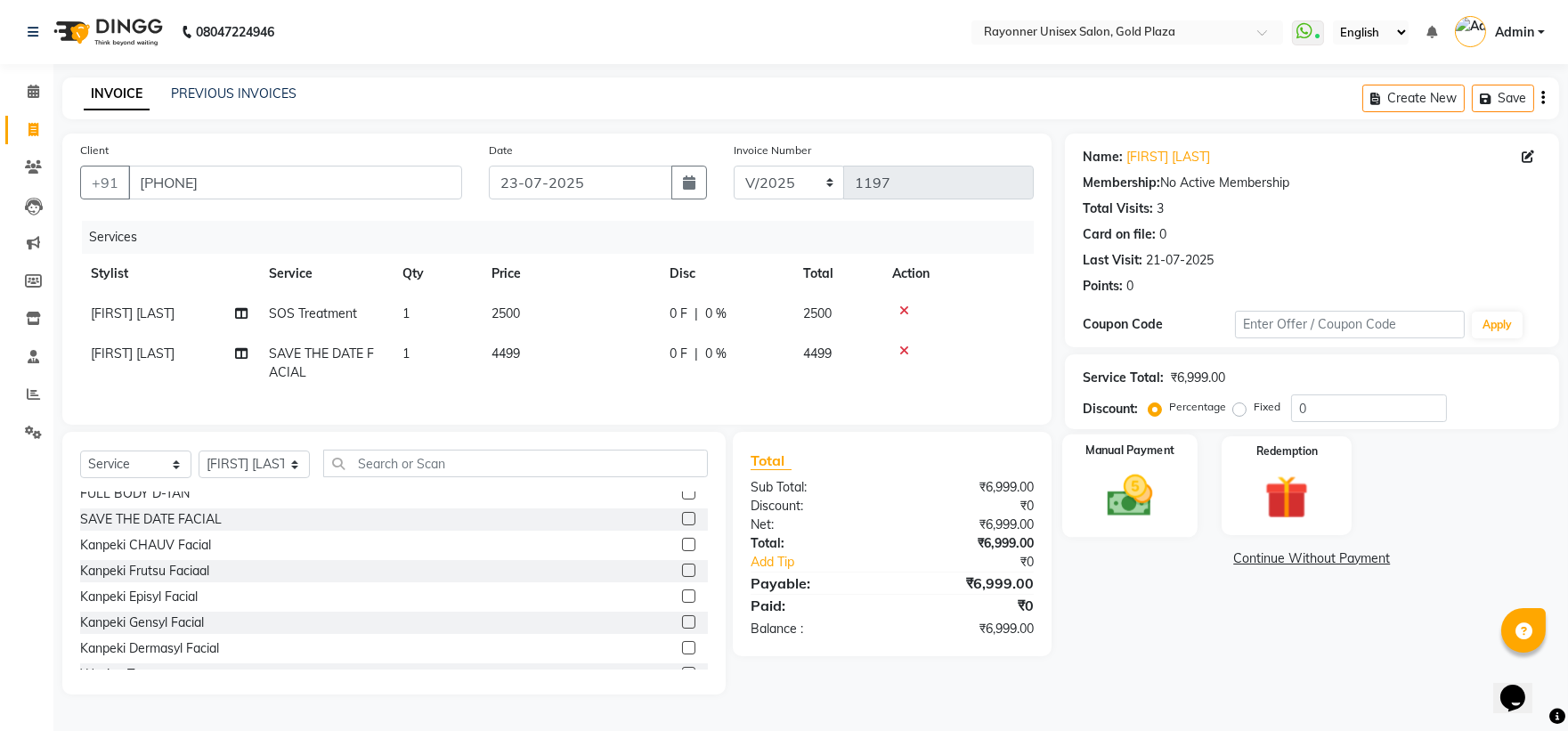 click on "Manual Payment" 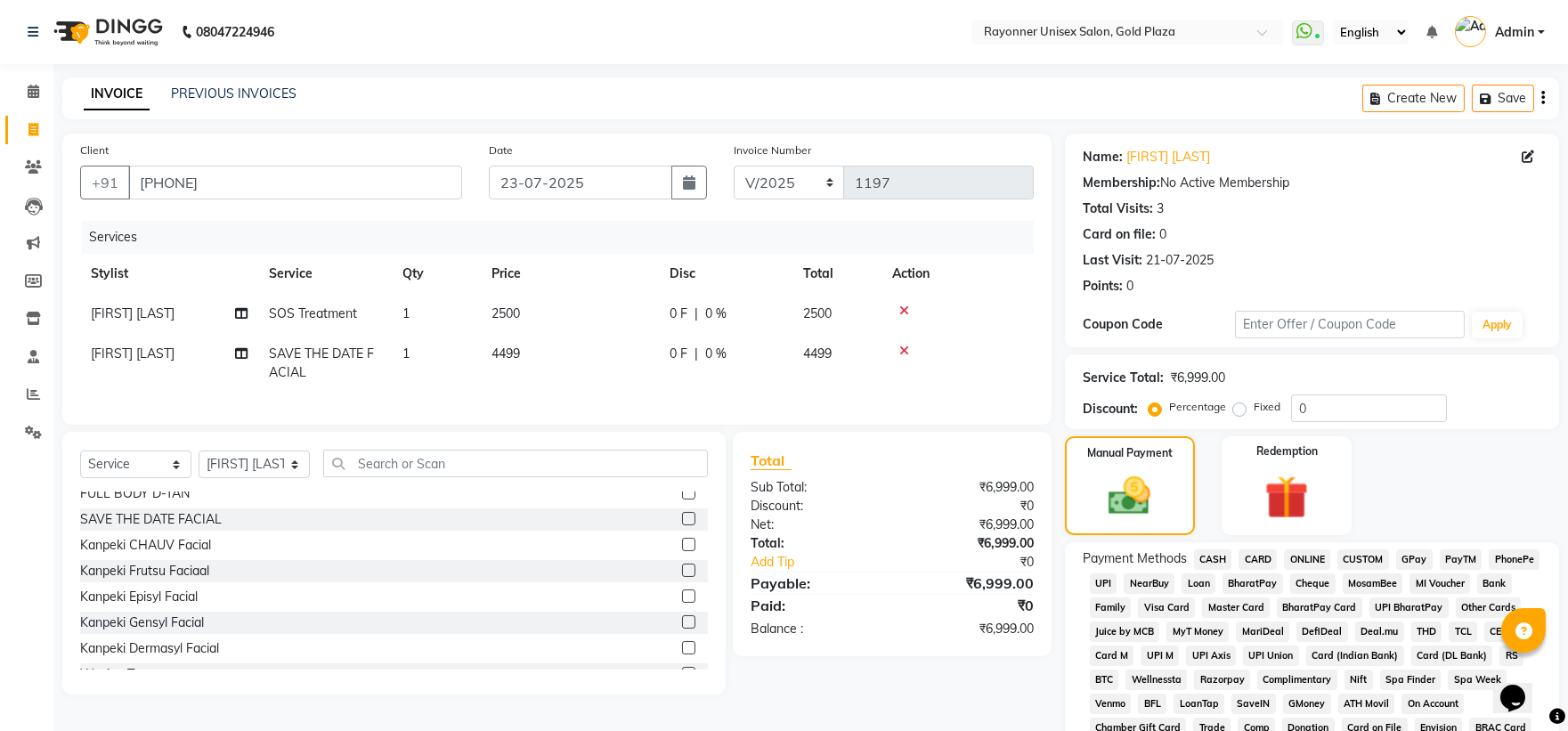 click on "CASH" 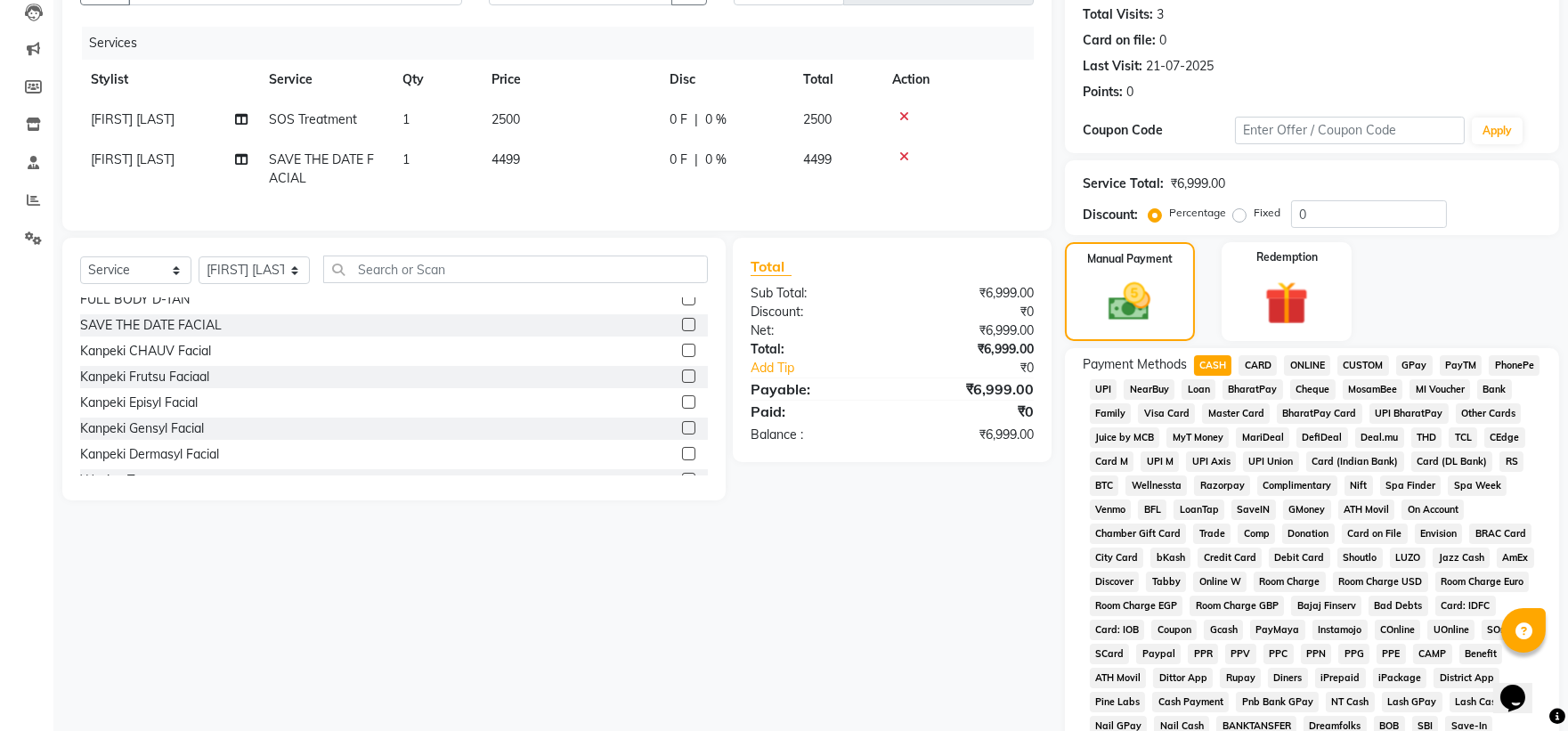 scroll, scrollTop: 463, scrollLeft: 0, axis: vertical 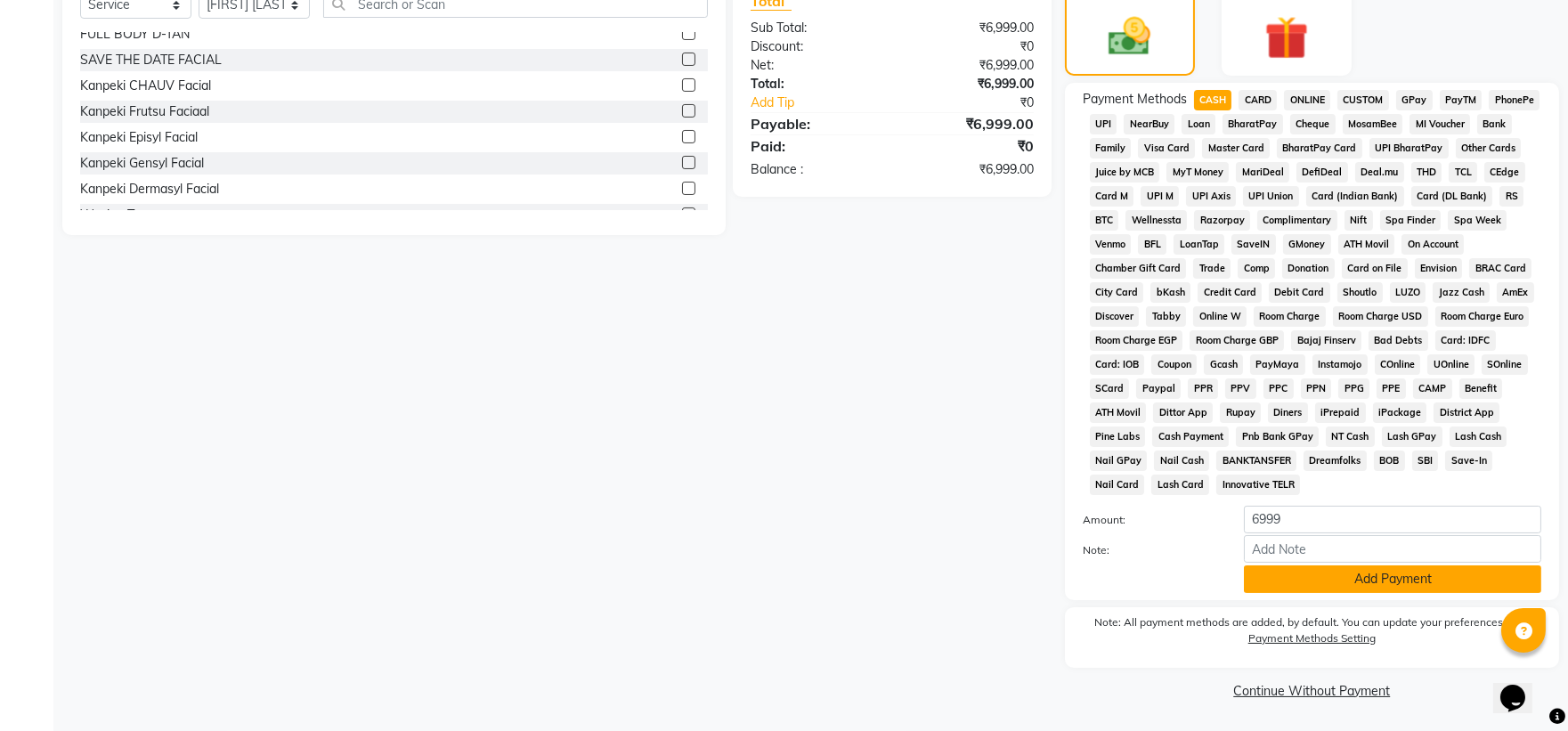 click on "Add Payment" 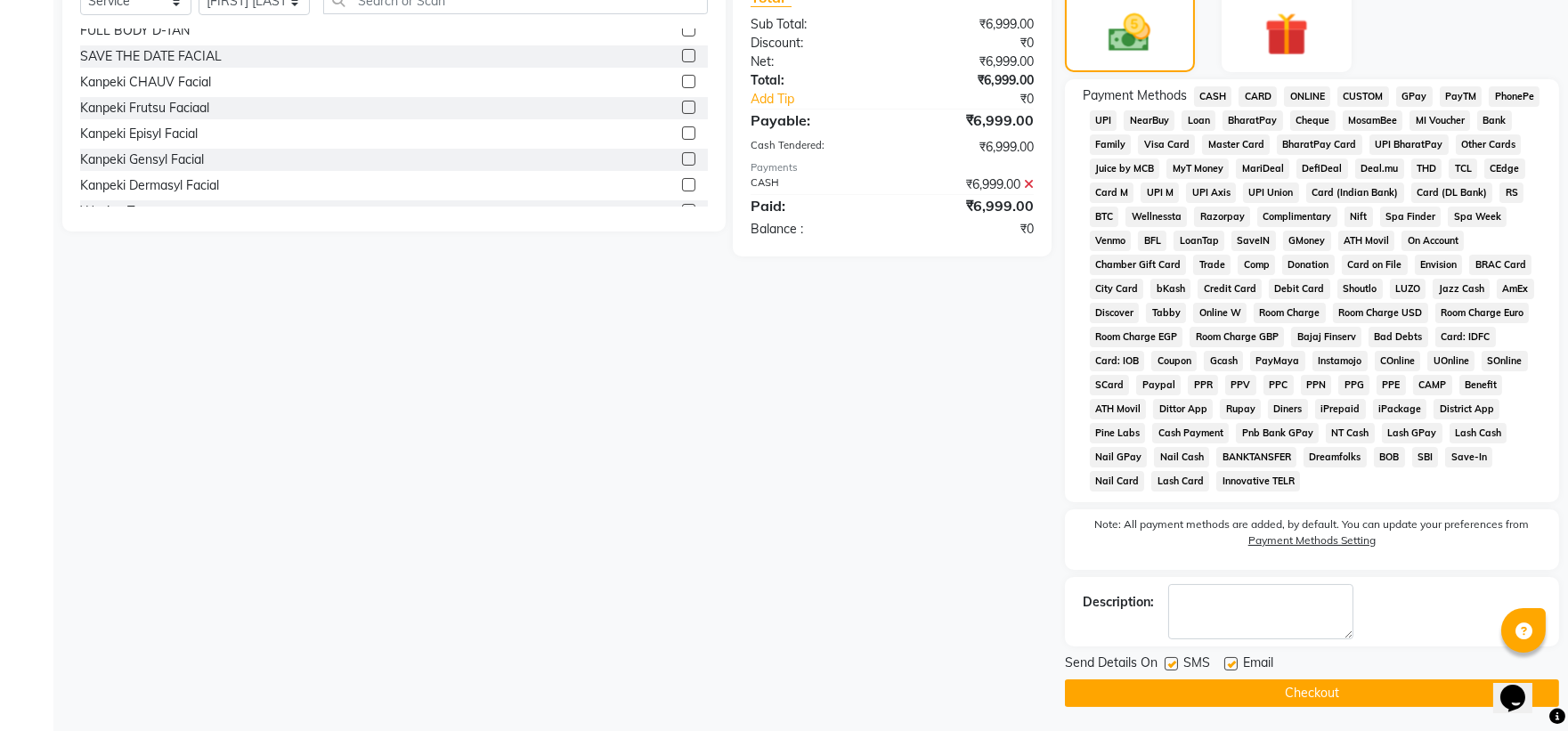 scroll, scrollTop: 468, scrollLeft: 0, axis: vertical 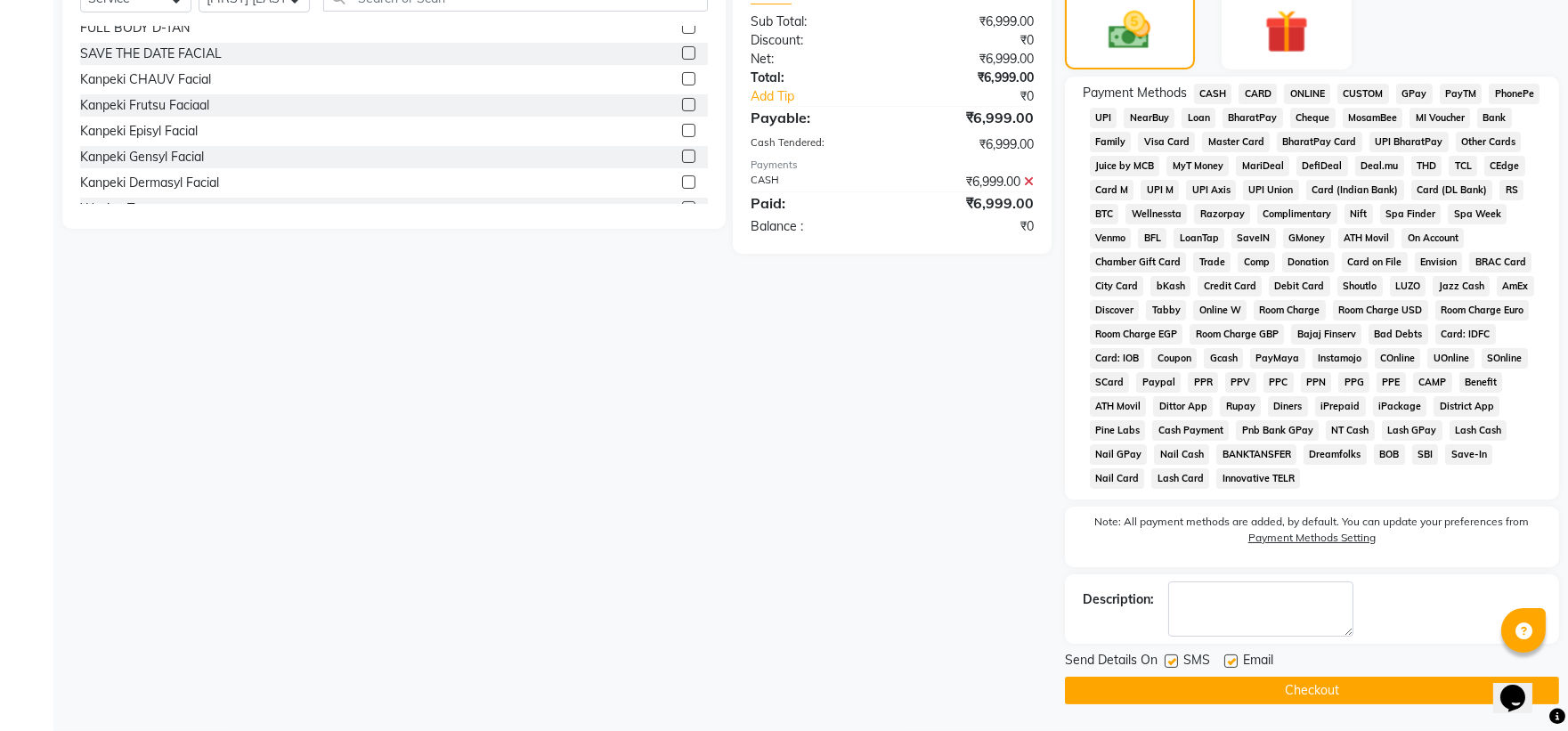 click on "Checkout" 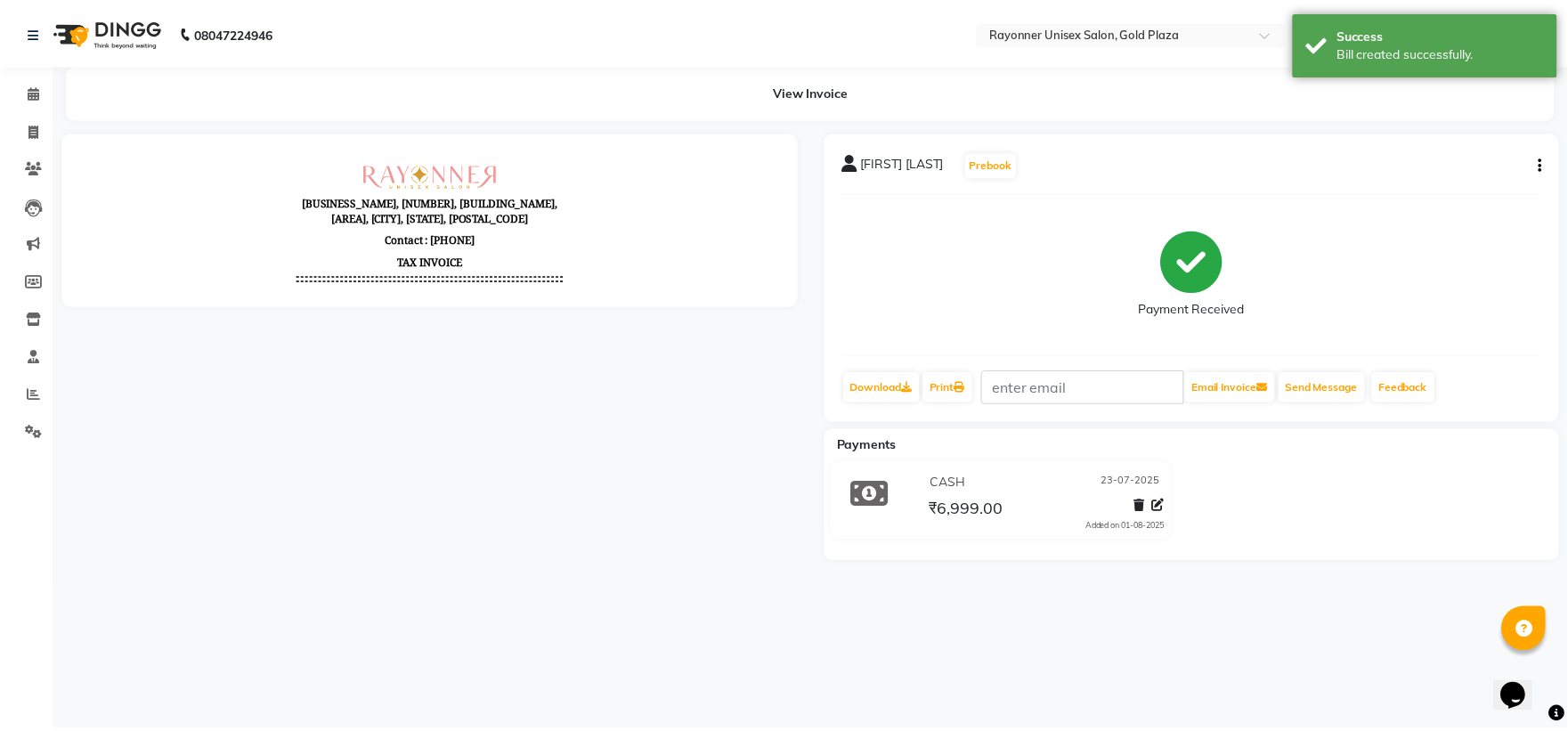 scroll, scrollTop: 0, scrollLeft: 0, axis: both 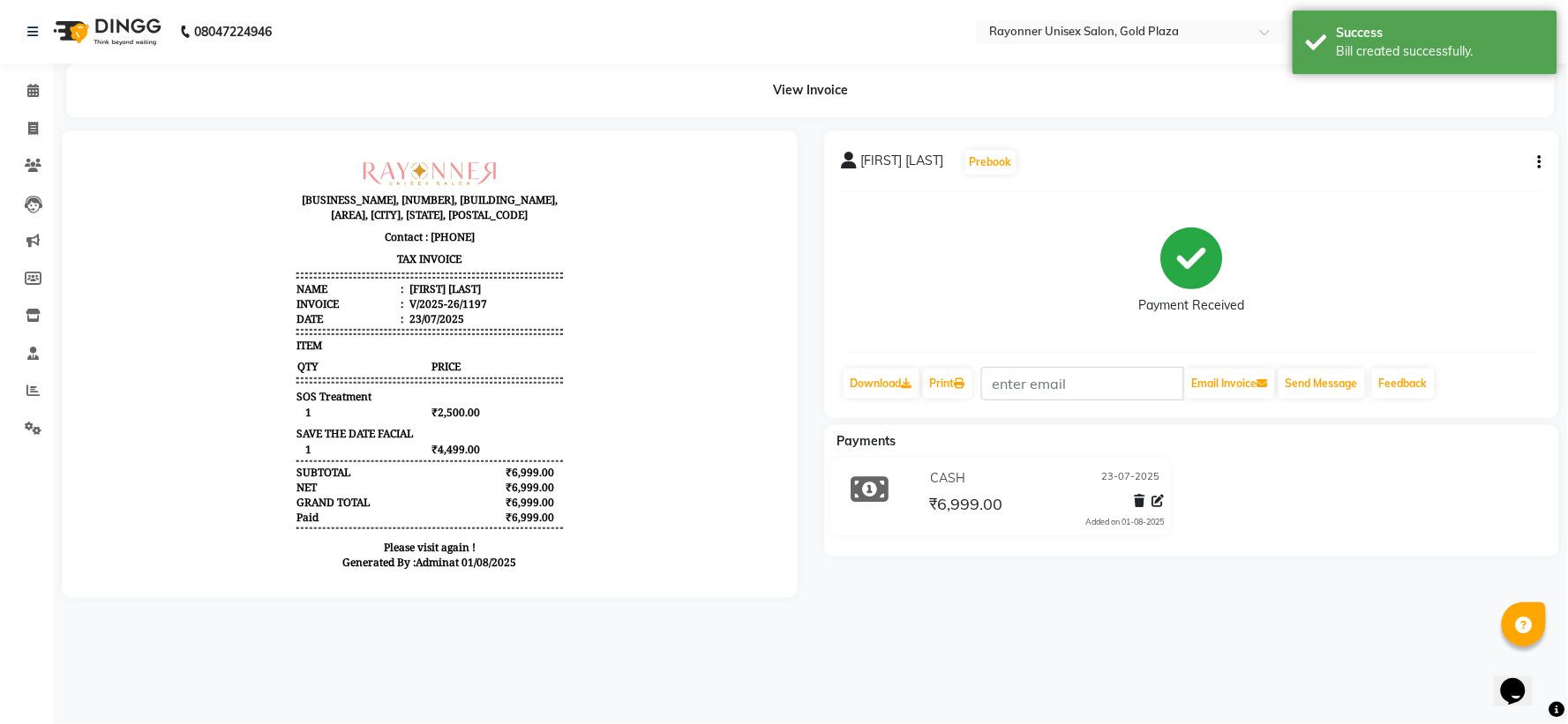 click on "Payments CASH 23-07-2025 ₹6,999.00 Added on 01-08-2025" 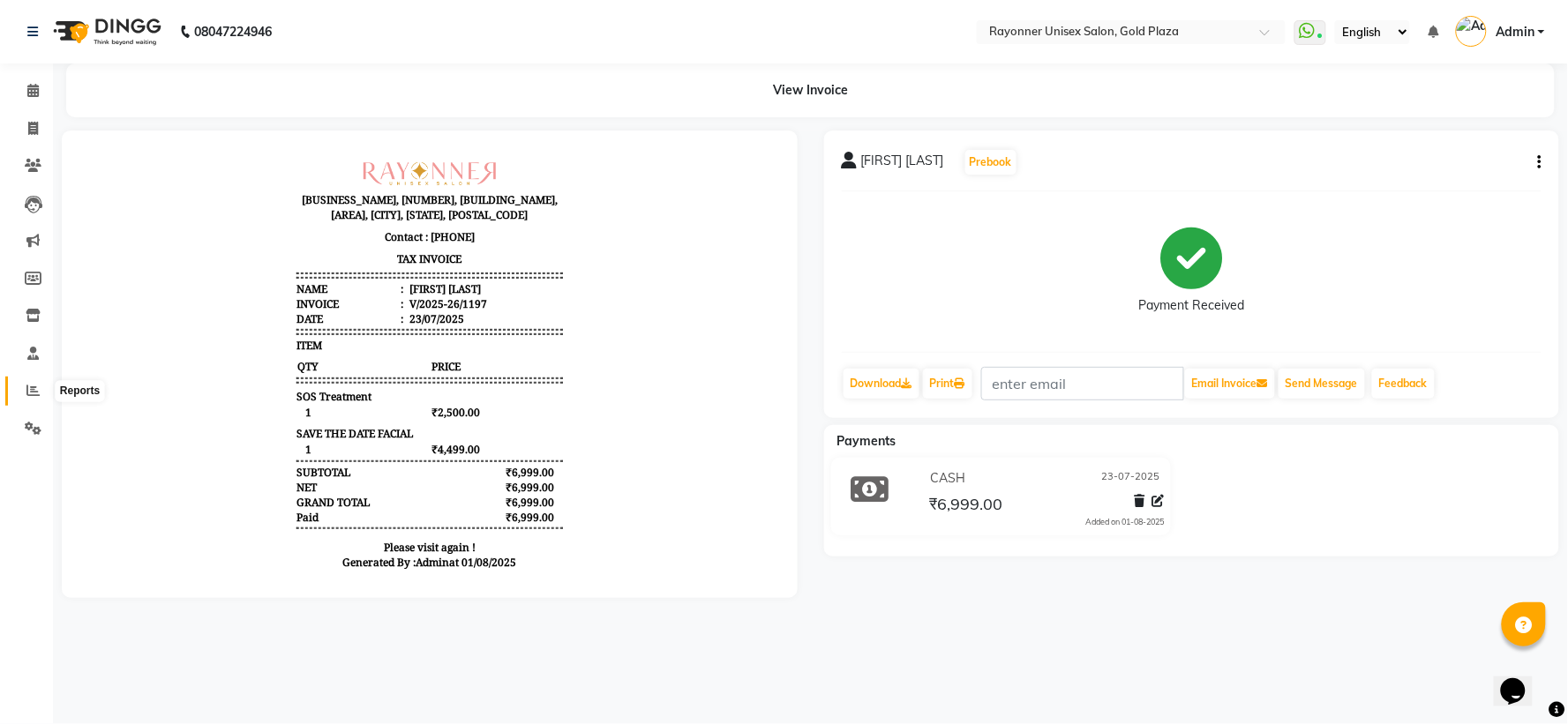 click 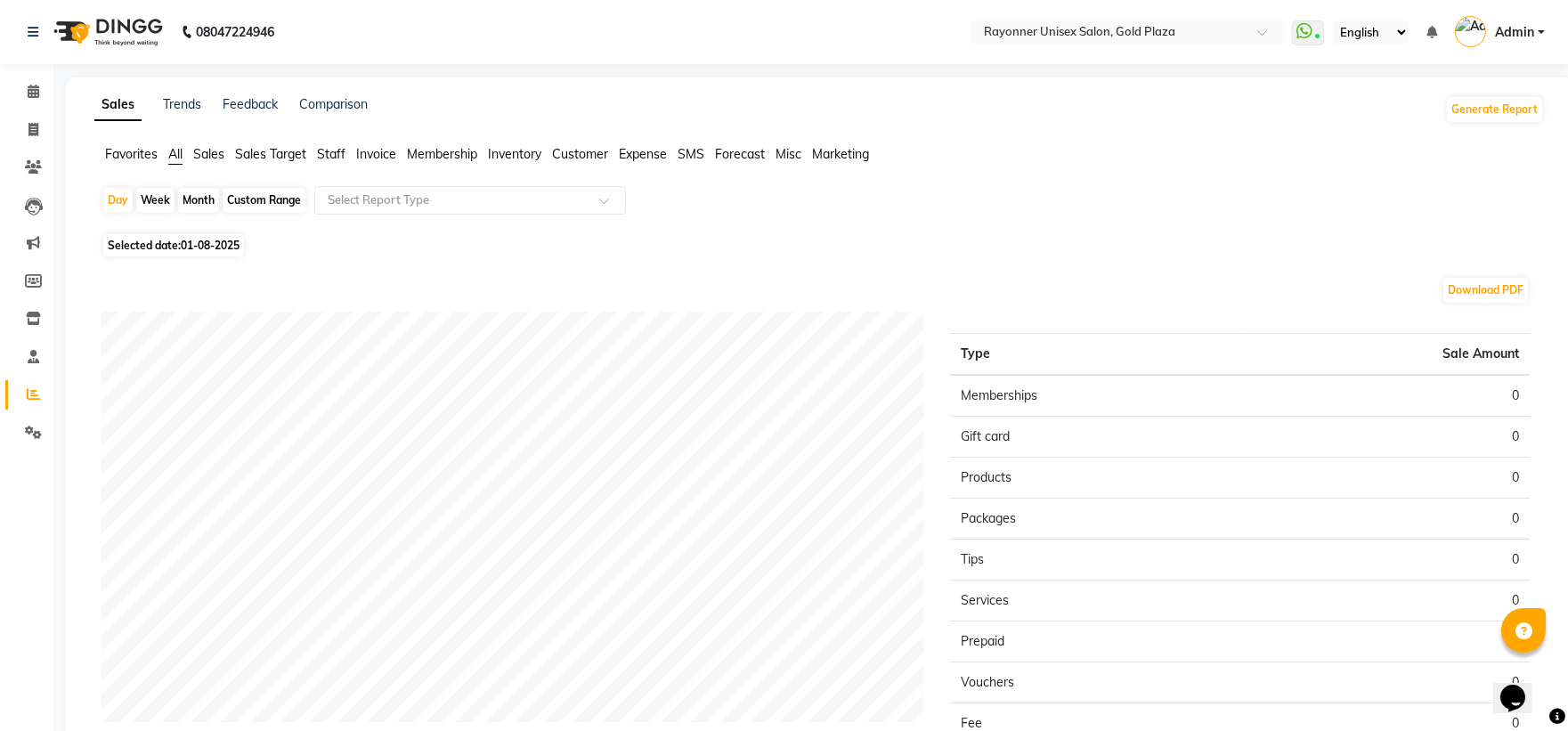 click on "Staff" 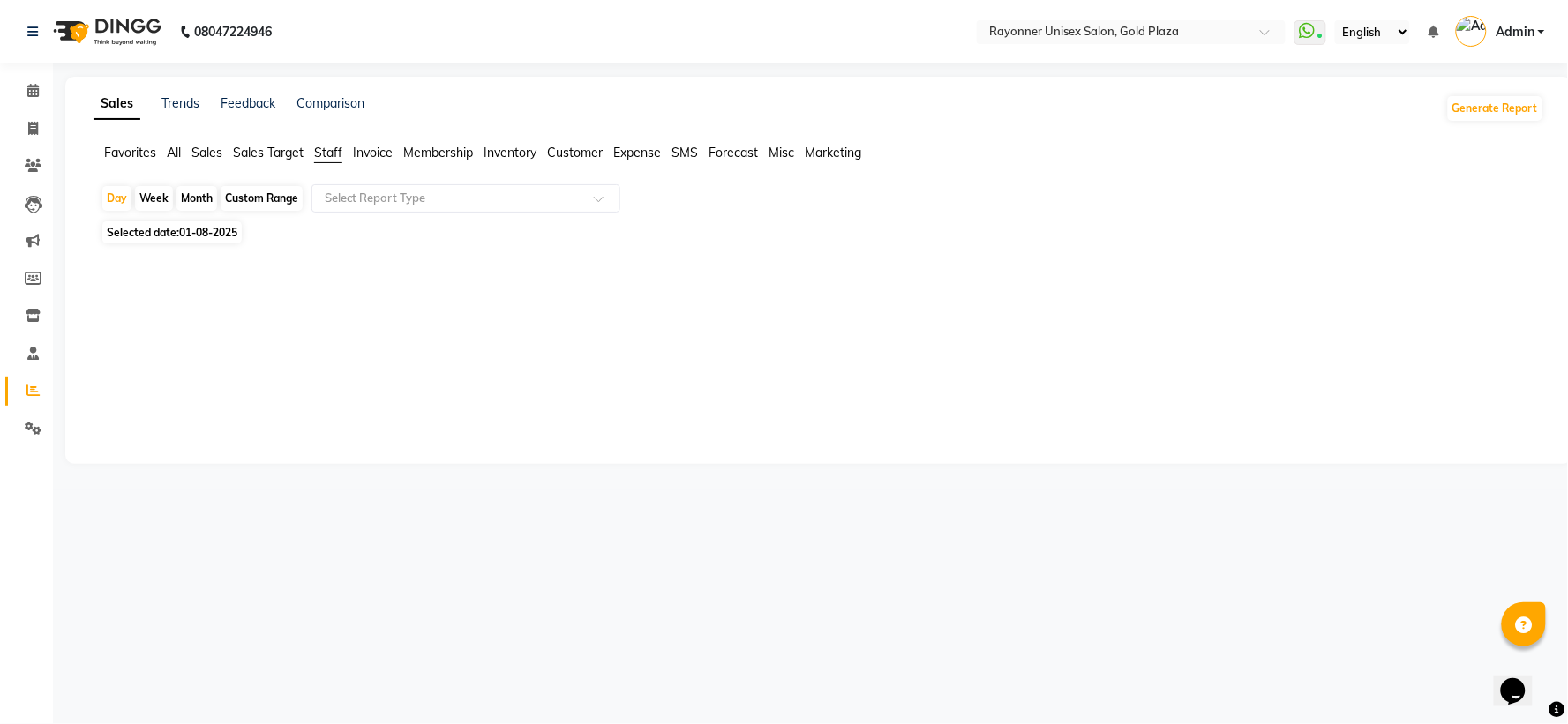 click on "Month" 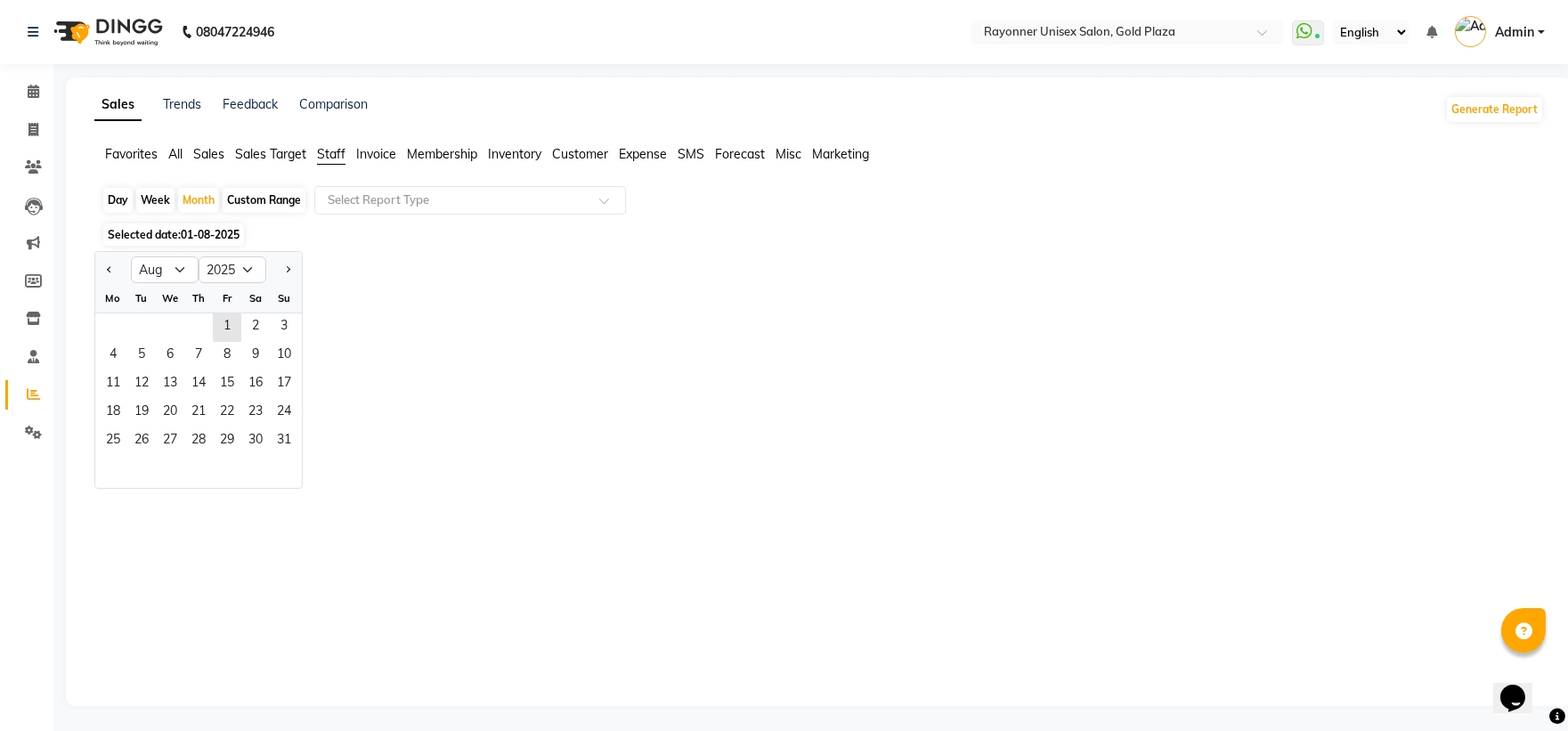click 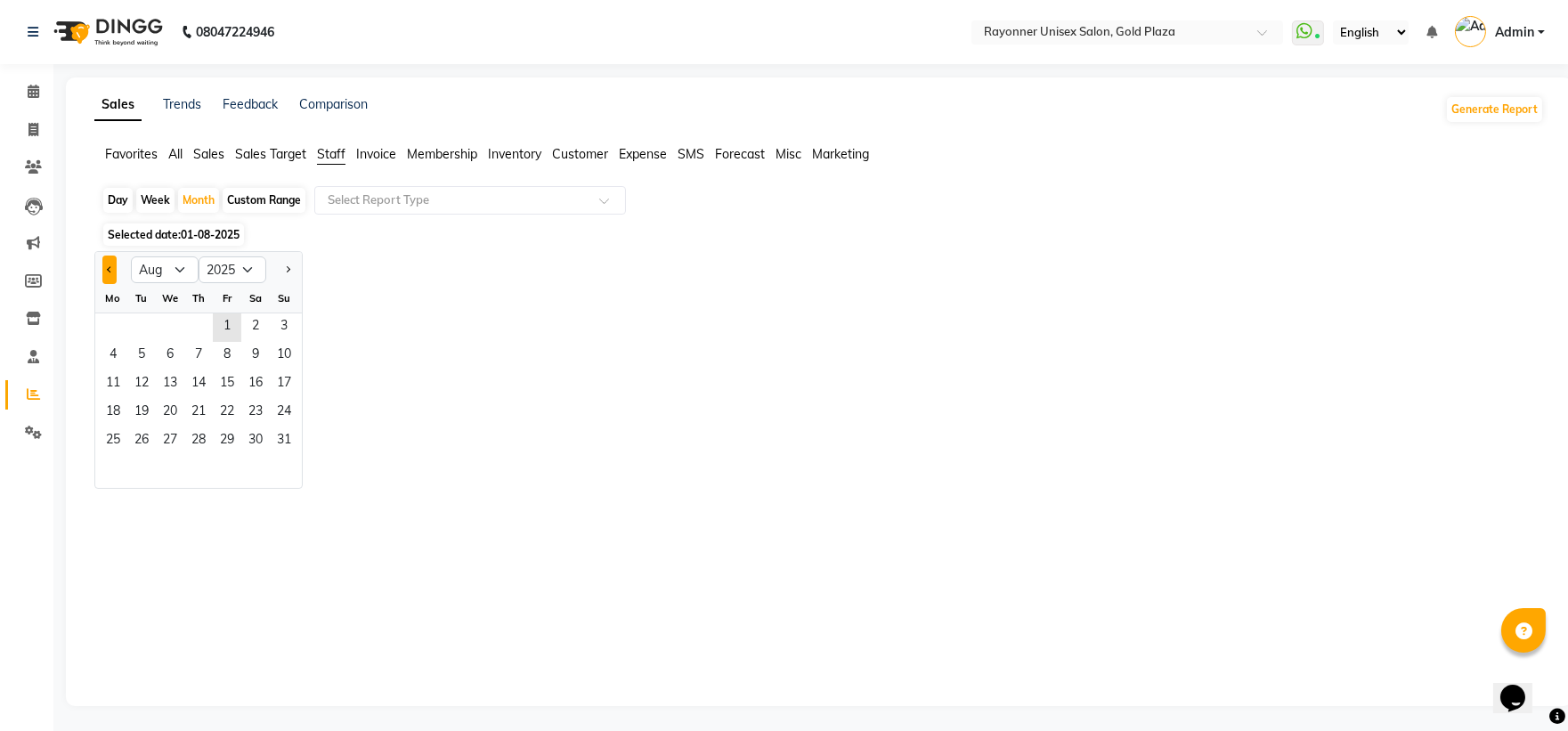 click 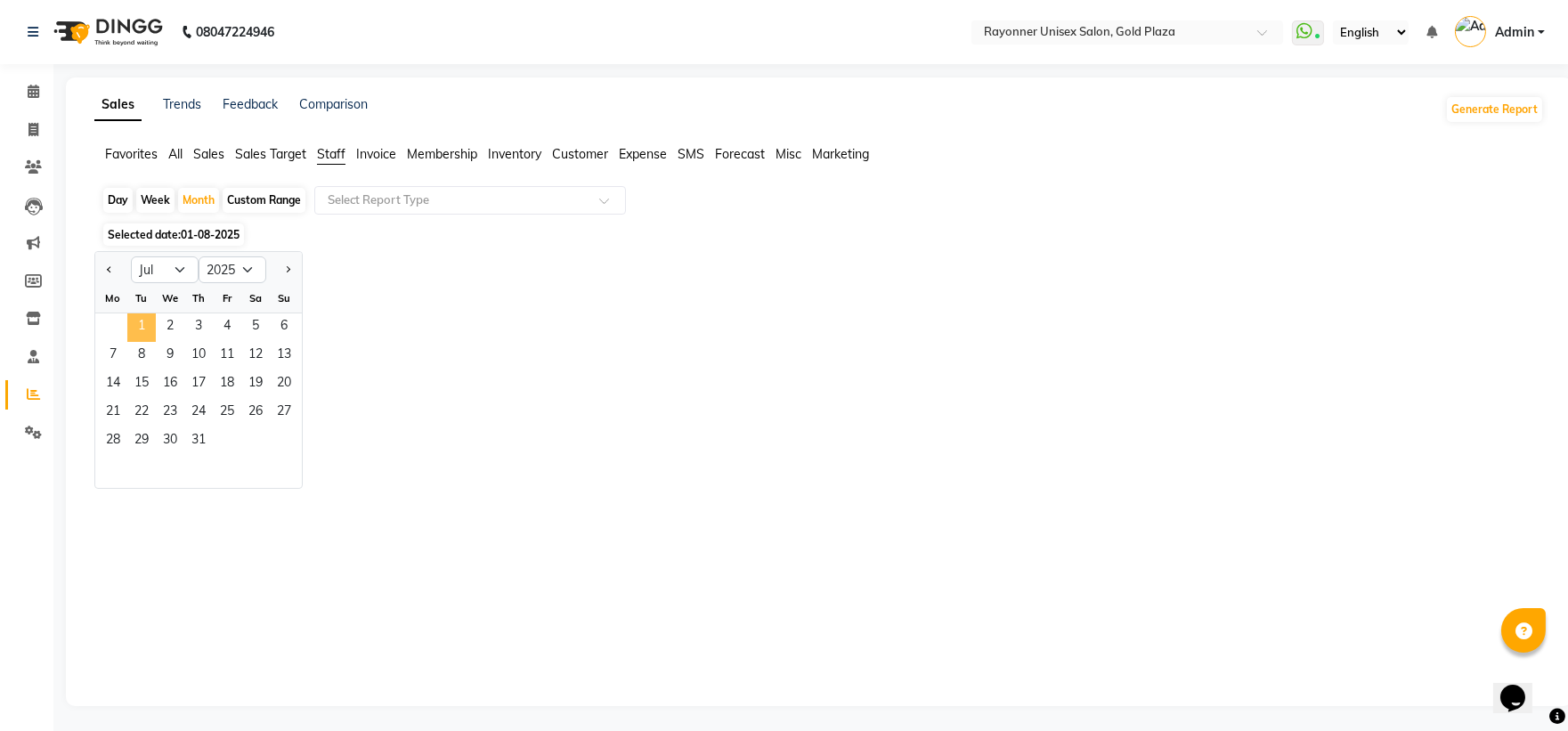 click on "1" 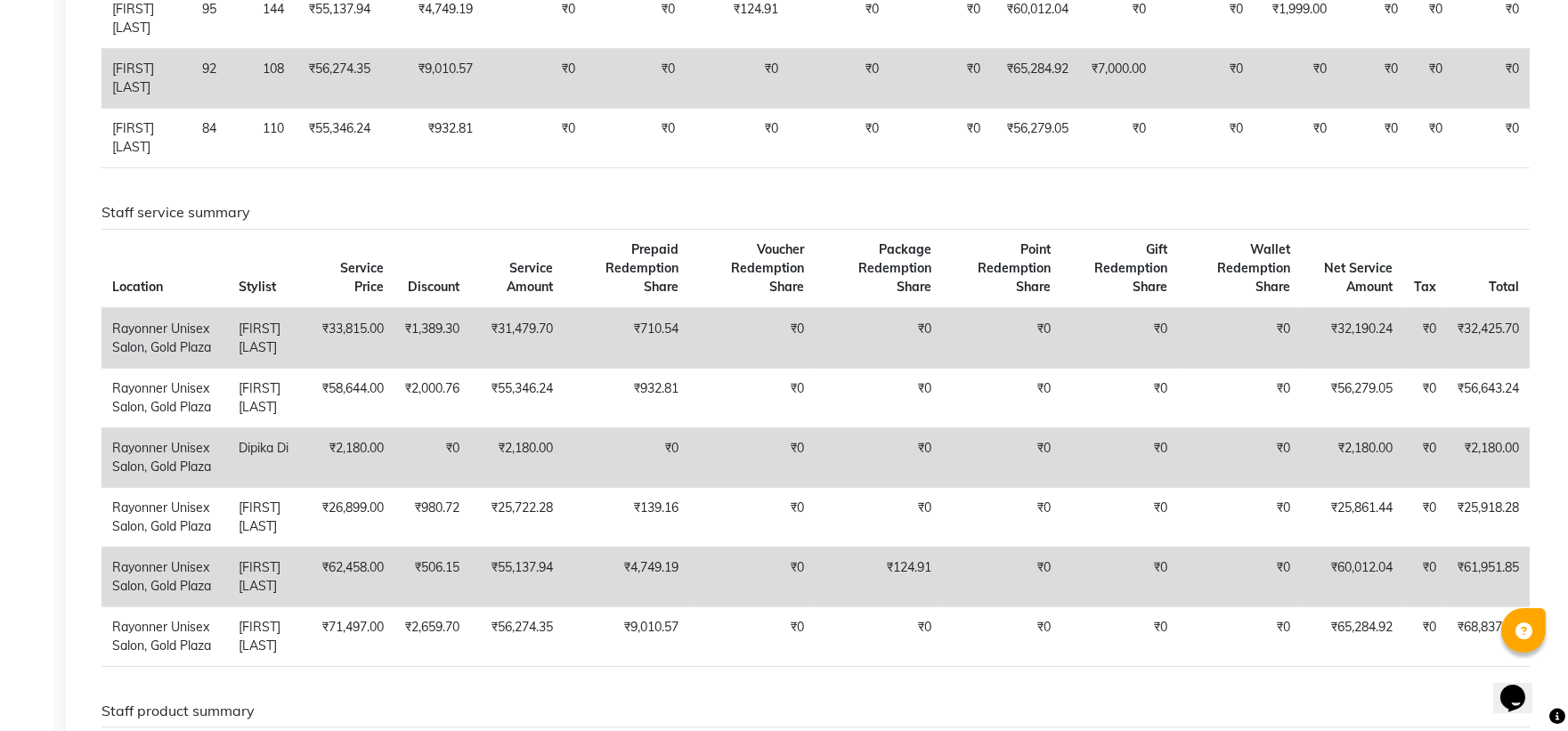 scroll, scrollTop: 692, scrollLeft: 0, axis: vertical 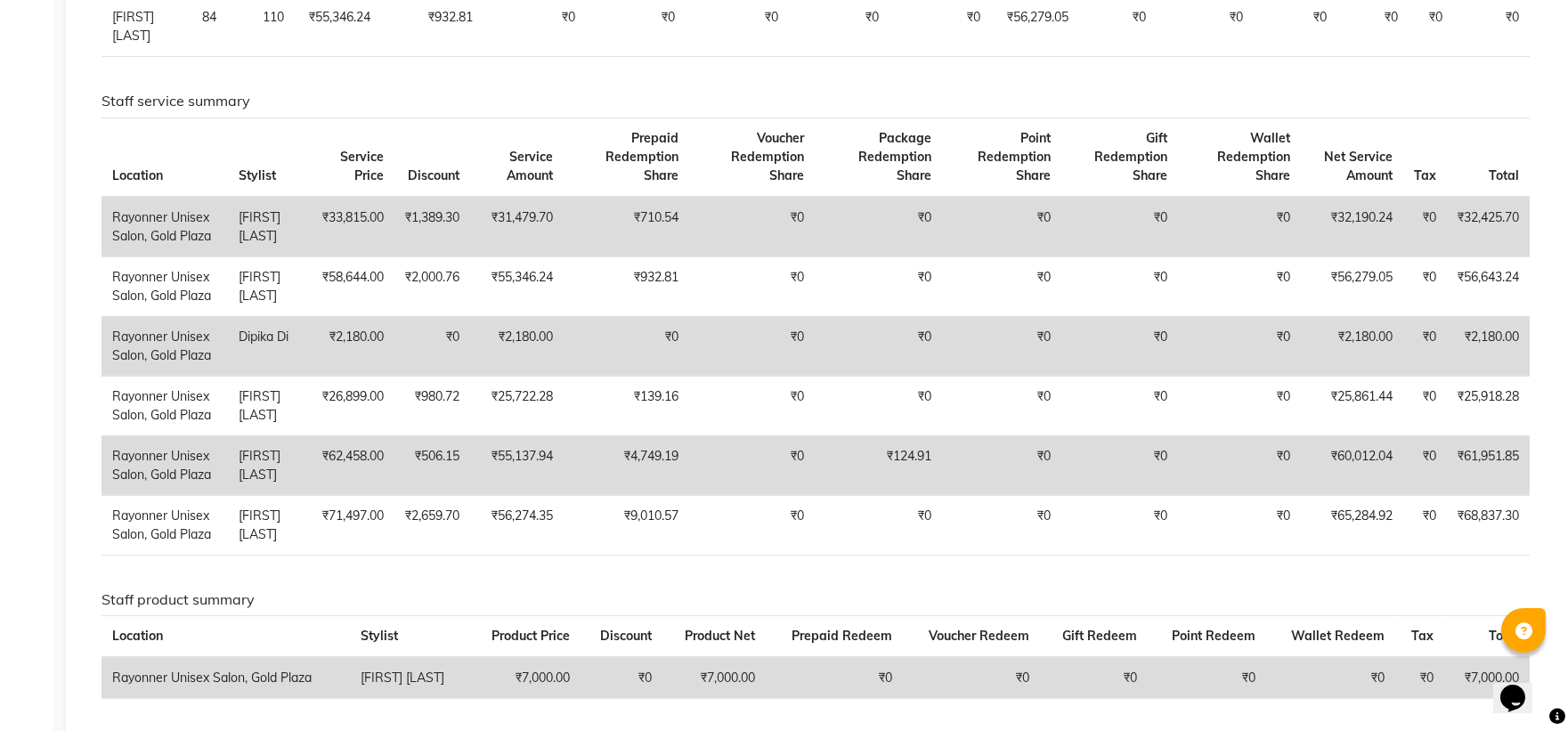 click on "Staff combined summary Stylist Bill Count Service Count Service Amount Prepaid Redemption Share Voucher Redemption Share Gift Redemption Share Package Redemption Share Point Redemption Share Wallet Redemption Share Net Service Amount Product Net Membership Net Prepaid Net Voucher Net Gift Net Package Net [NAME] [LAST] 65 140 ₹31,479.70 ₹710.54 ₹0 ₹0 ₹0 ₹0 ₹0 ₹32,190.24 ₹0 ₹0 ₹0 ₹0 ₹0 ₹0 [NAME] [LAST] 53 100 ₹25,722.28 ₹139.16 ₹0 ₹0 ₹0 ₹0 ₹0 ₹25,861.44 ₹0 ₹0 ₹0 ₹0 ₹0 ₹0 [NAME] [LAST] 11 20 ₹2,180.00 ₹0 ₹0 ₹0 ₹0 ₹0 ₹0 ₹2,180.00 ₹0 ₹0 ₹10,000.00 ₹0 ₹0 ₹0 [NAME] [LAST] 95 144 ₹55,137.94 ₹4,749.19 ₹0 ₹0 ₹124.91 ₹0 ₹0 ₹60,012.04 ₹0 ₹0 ₹1,999.00 ₹0 ₹0 ₹0 [NAME] [LAST] 92 108 ₹56,274.35 ₹9,010.57 ₹0 ₹0 ₹0 ₹0 ₹0 ₹65,284.92 ₹7,000.00 ₹0 ₹0 ₹0 ₹0 ₹0 ₹0 [NAME] [LAST] 84 110 ₹55,346.24 ₹932.81 ₹0 ₹0 ₹0 ₹0 ₹0 ₹56,279.05 ₹0 ₹0 ₹0 ₹0 ₹0 ₹0 Location Stylist Tax" 